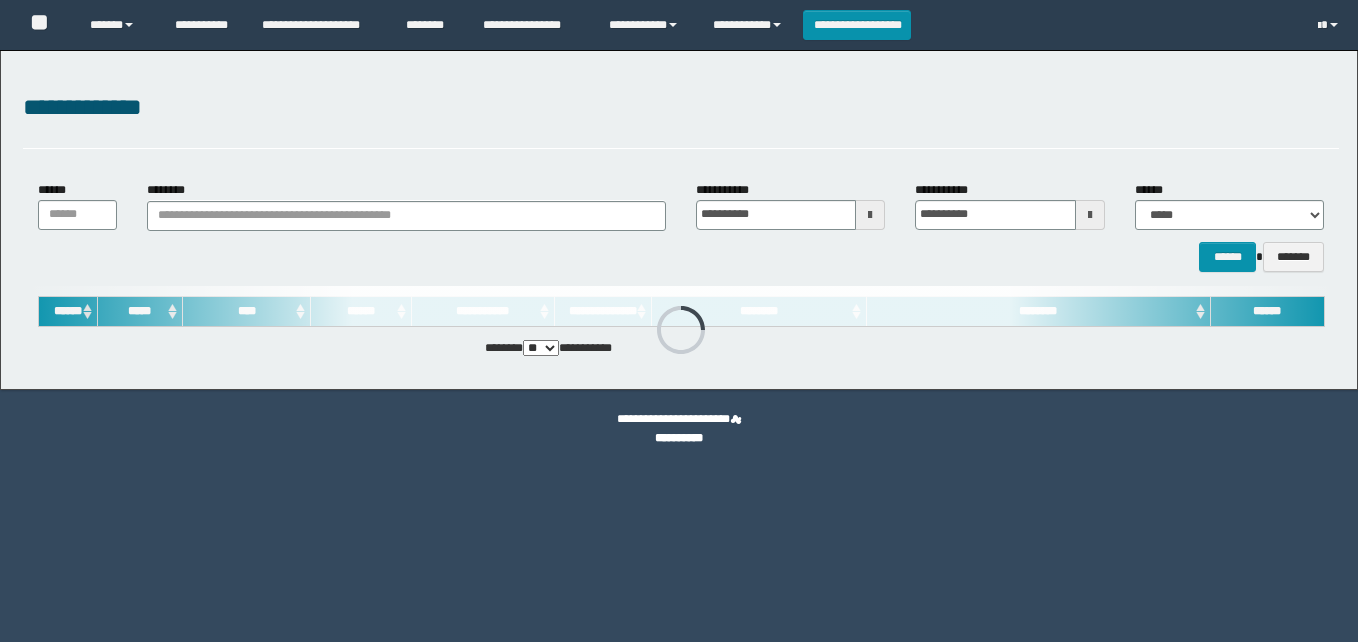 scroll, scrollTop: 0, scrollLeft: 0, axis: both 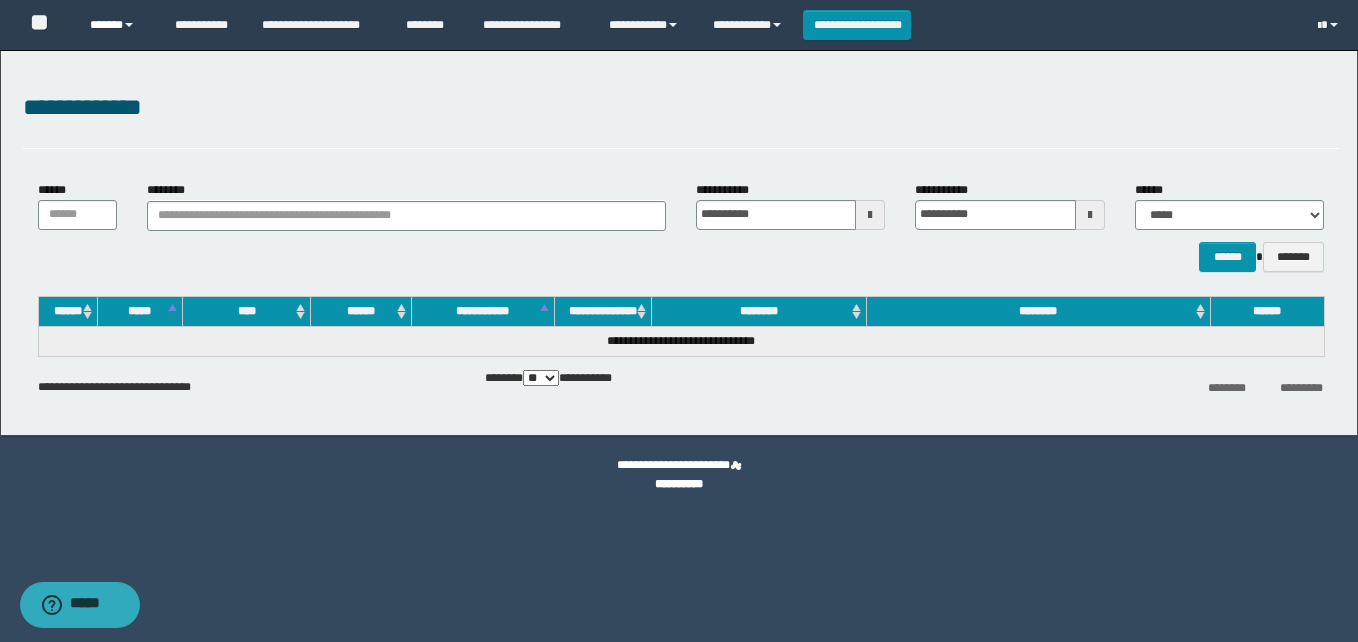click on "******" at bounding box center (117, 25) 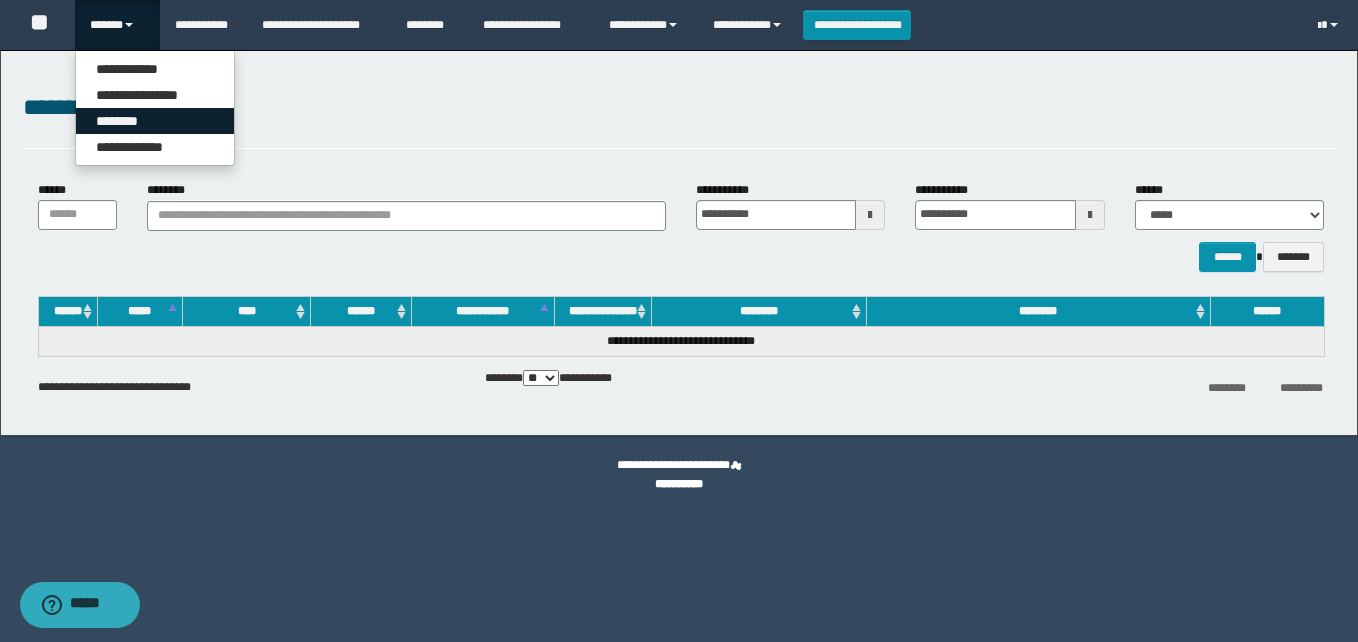 click on "********" at bounding box center (155, 121) 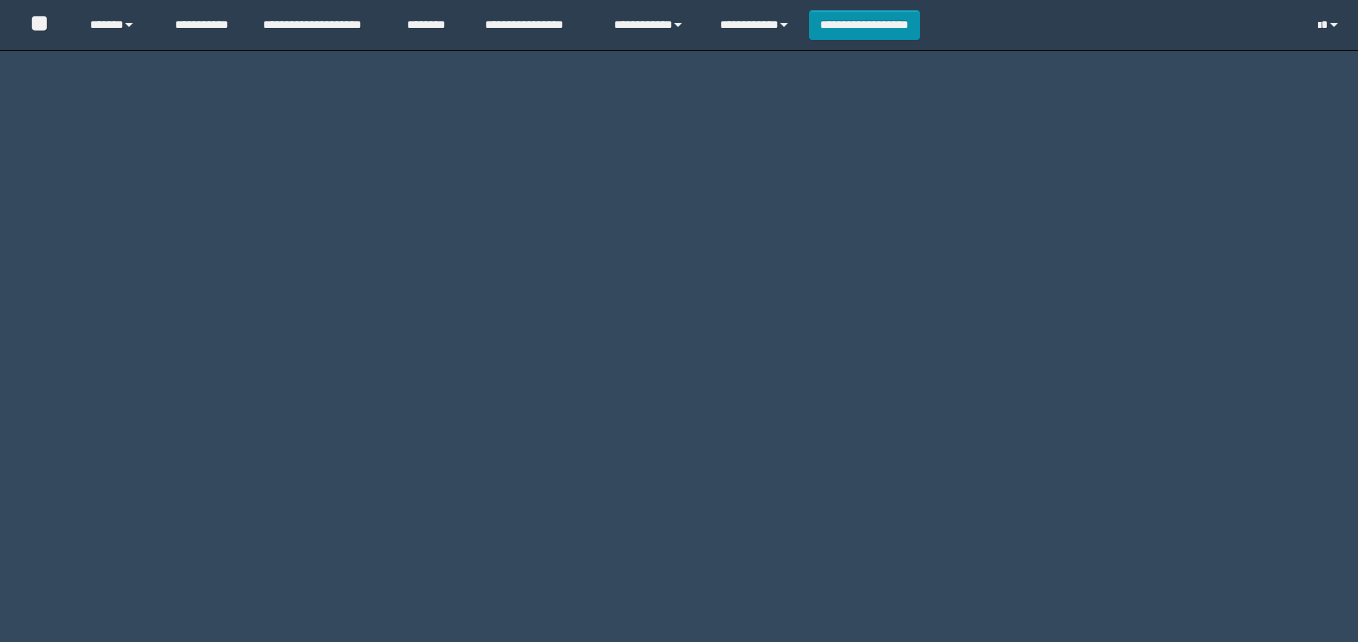 scroll, scrollTop: 0, scrollLeft: 0, axis: both 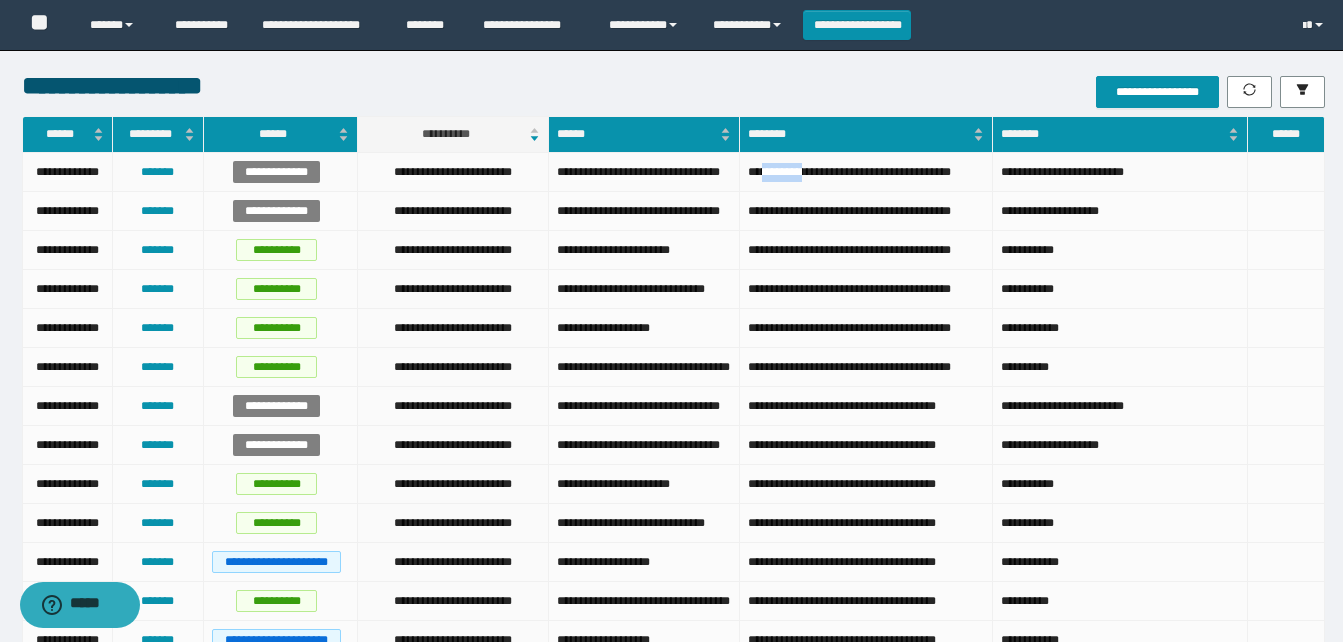drag, startPoint x: 818, startPoint y: 170, endPoint x: 766, endPoint y: 173, distance: 52.086468 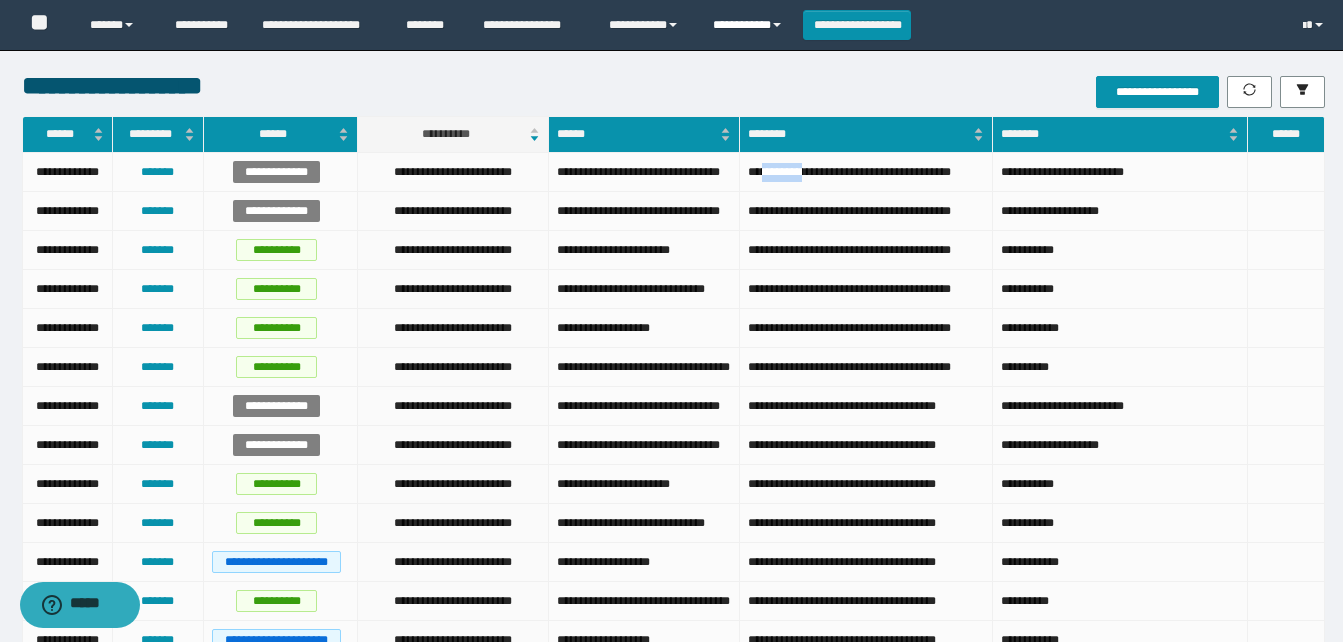 click on "**********" at bounding box center [750, 25] 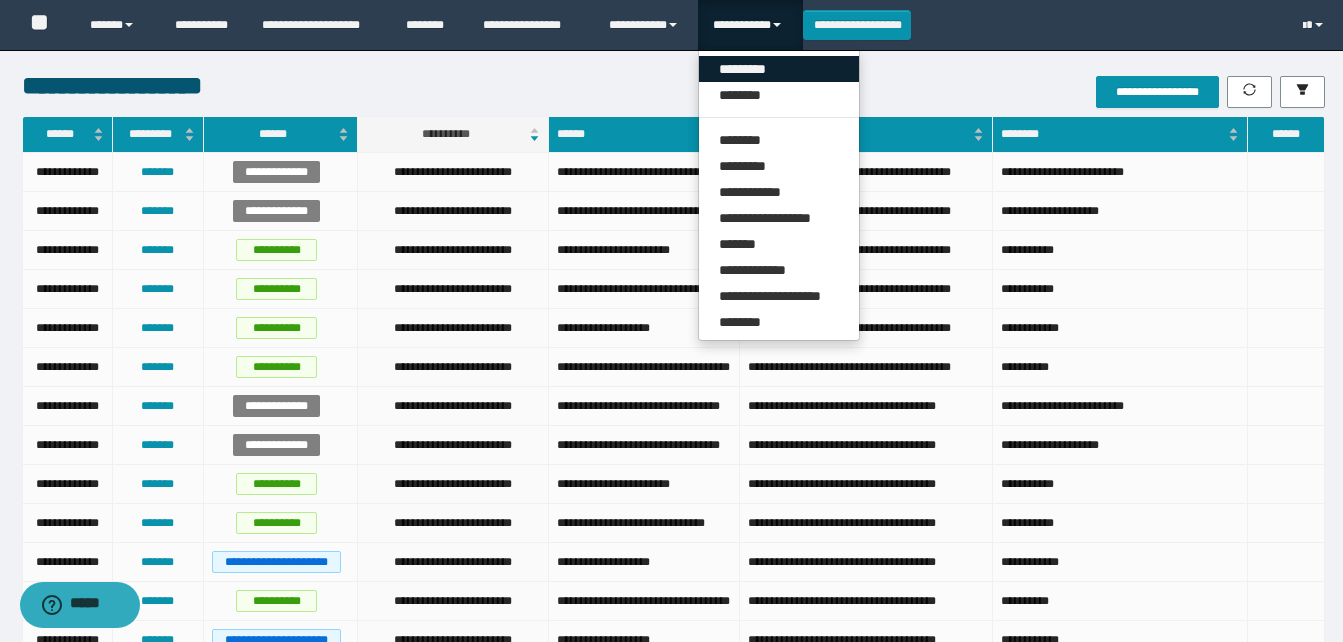click on "*********" at bounding box center [779, 69] 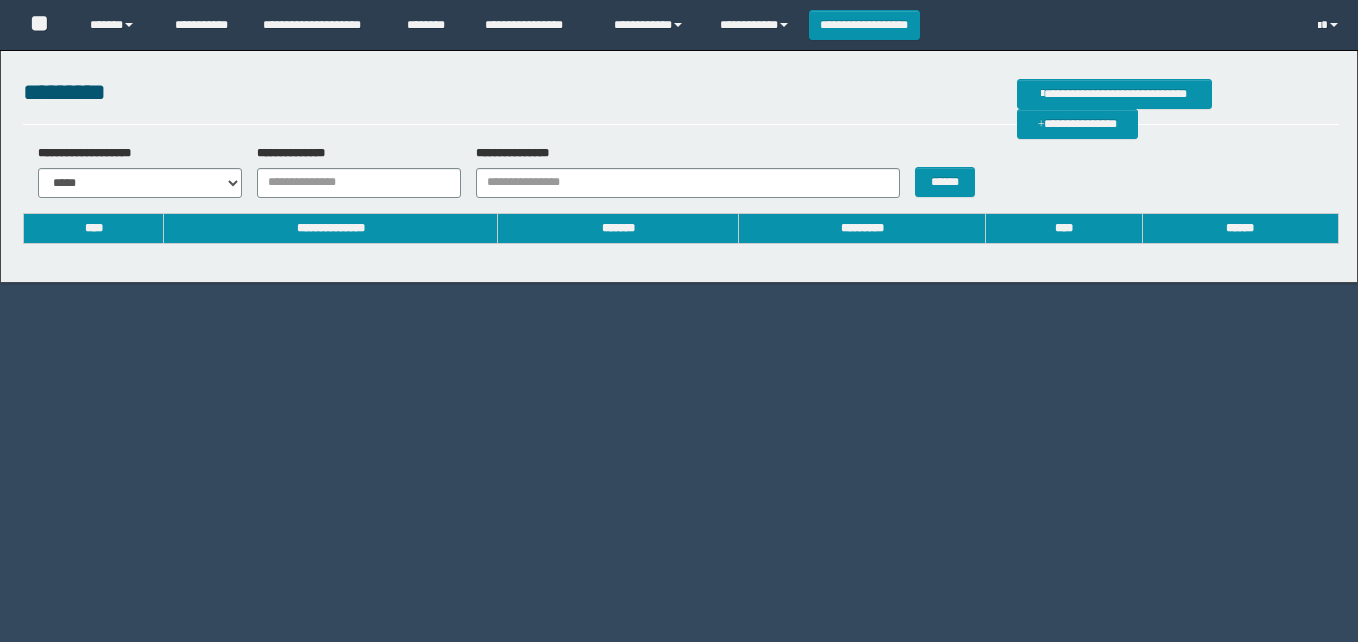 scroll, scrollTop: 0, scrollLeft: 0, axis: both 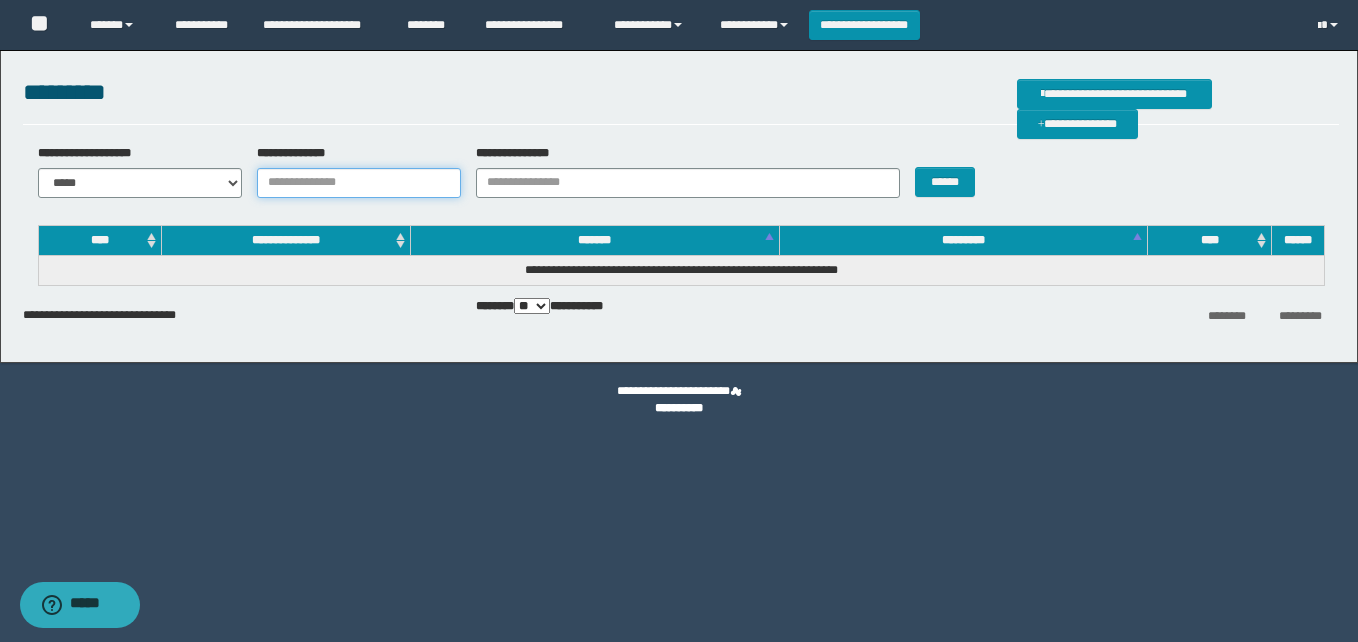 click on "**********" at bounding box center [359, 183] 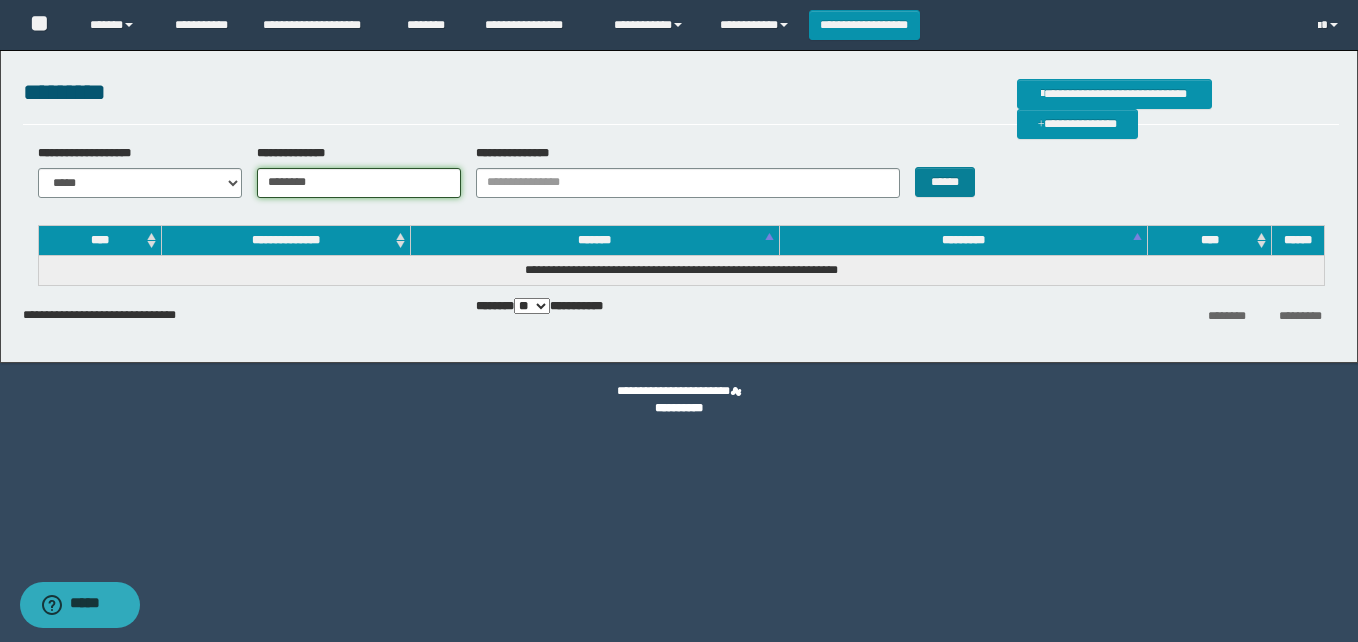 type on "********" 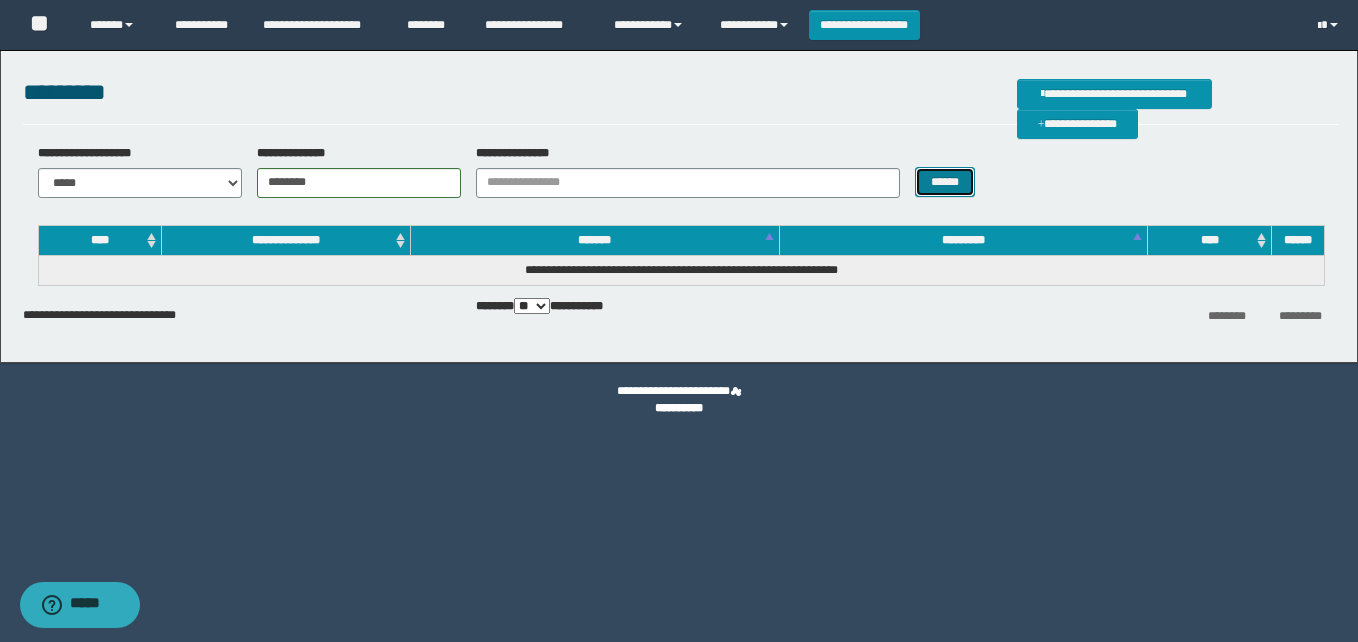 click on "******" at bounding box center [944, 182] 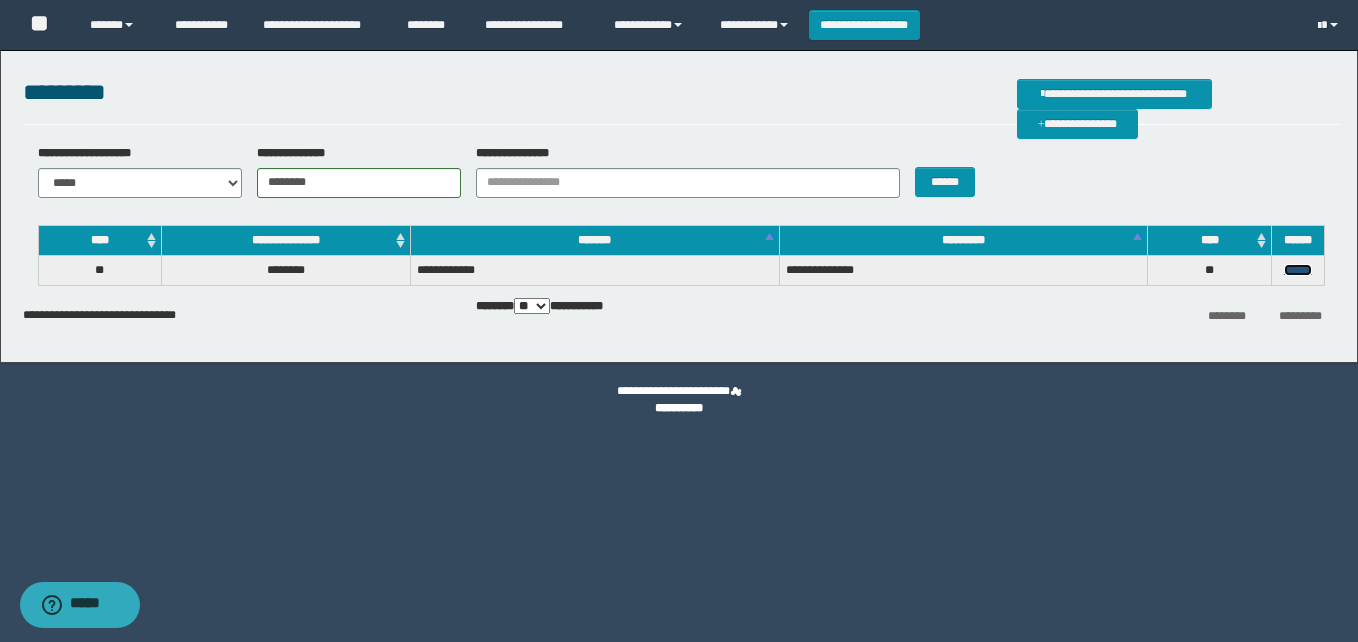 click on "******" at bounding box center [1298, 270] 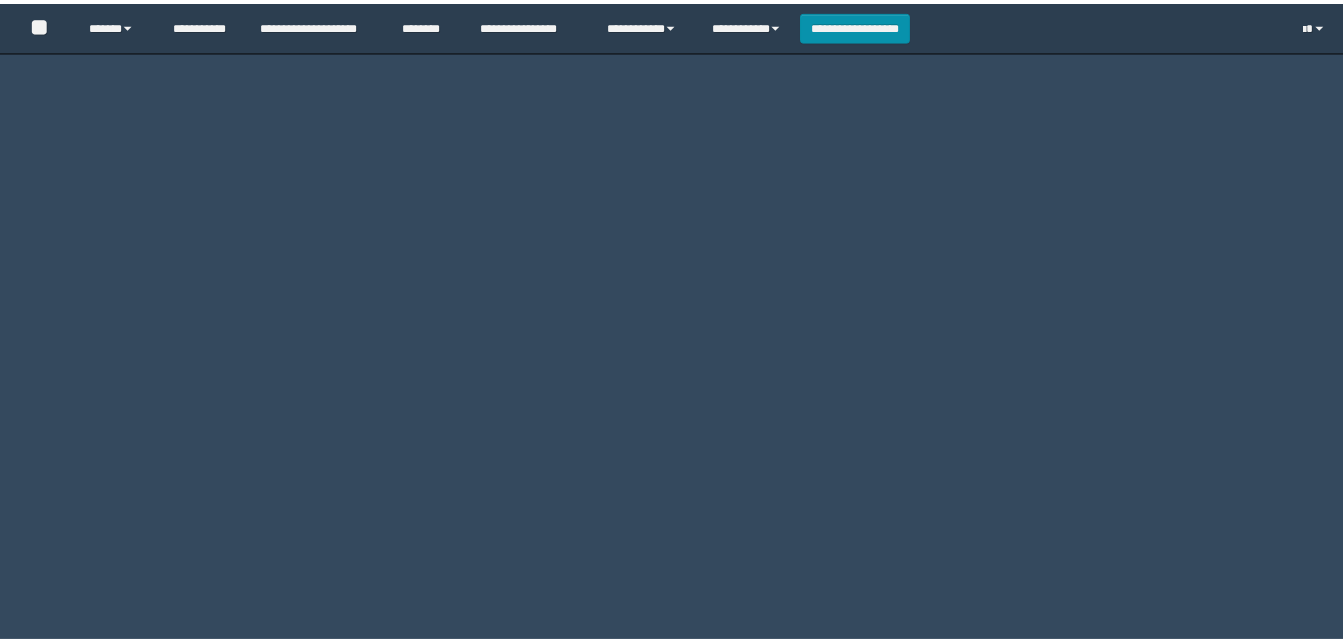 scroll, scrollTop: 0, scrollLeft: 0, axis: both 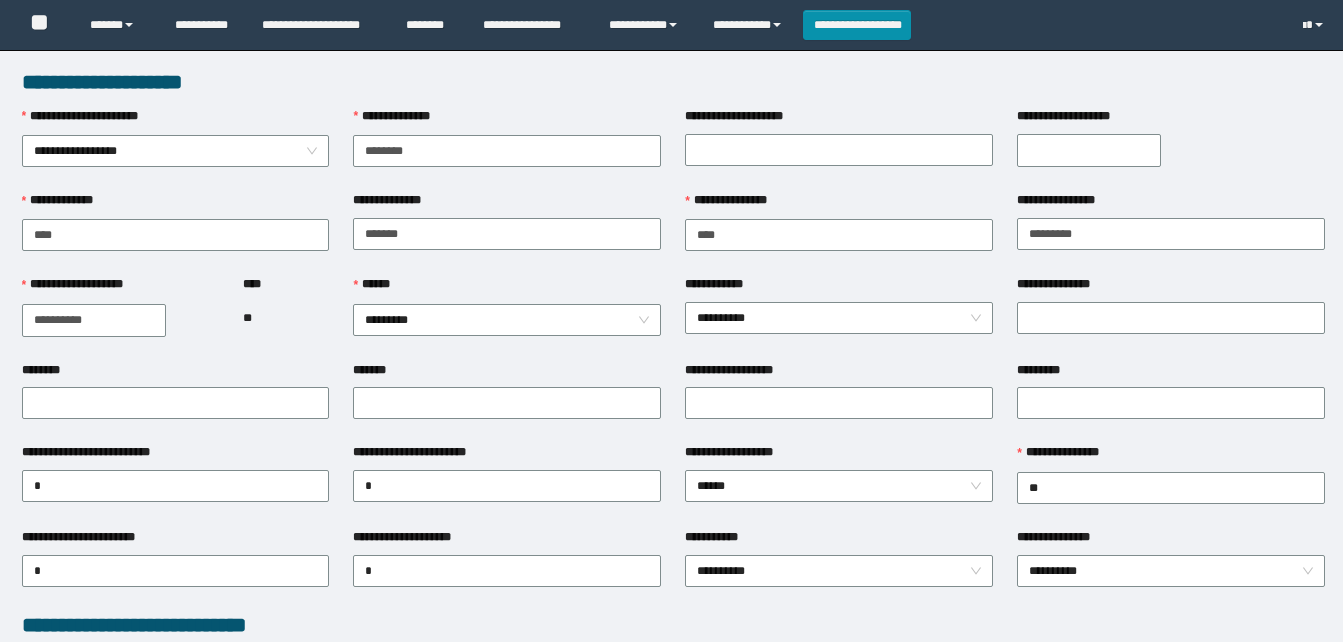 type on "********" 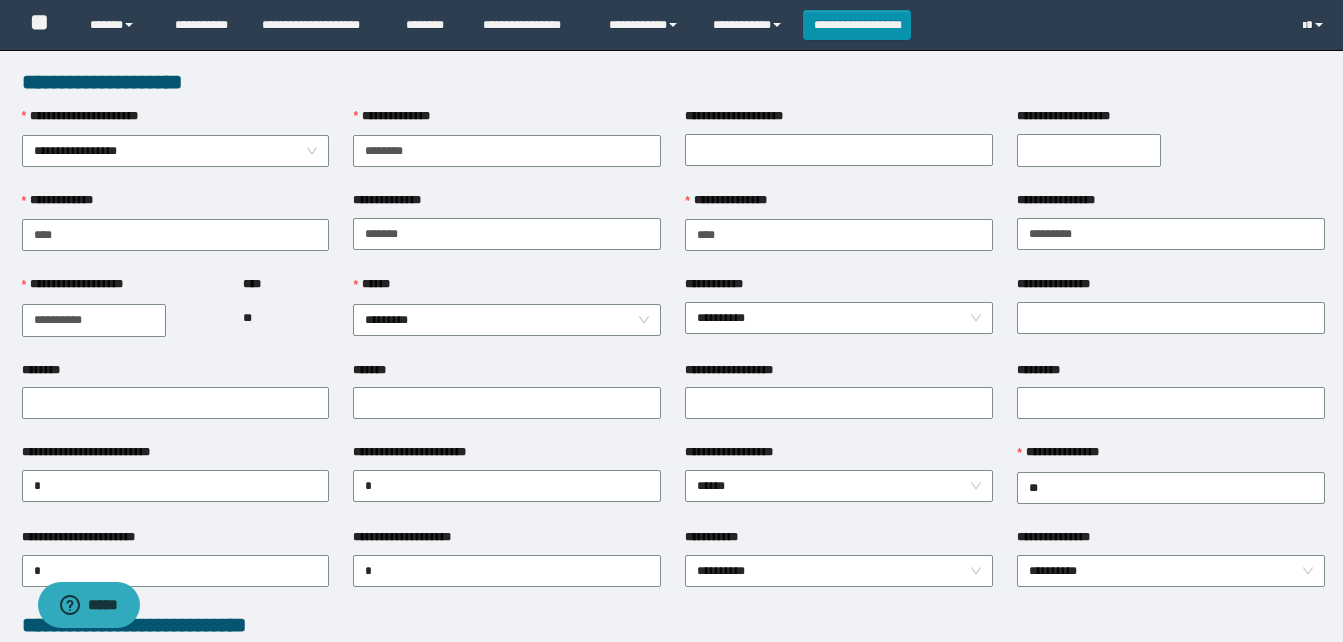 scroll, scrollTop: 0, scrollLeft: 0, axis: both 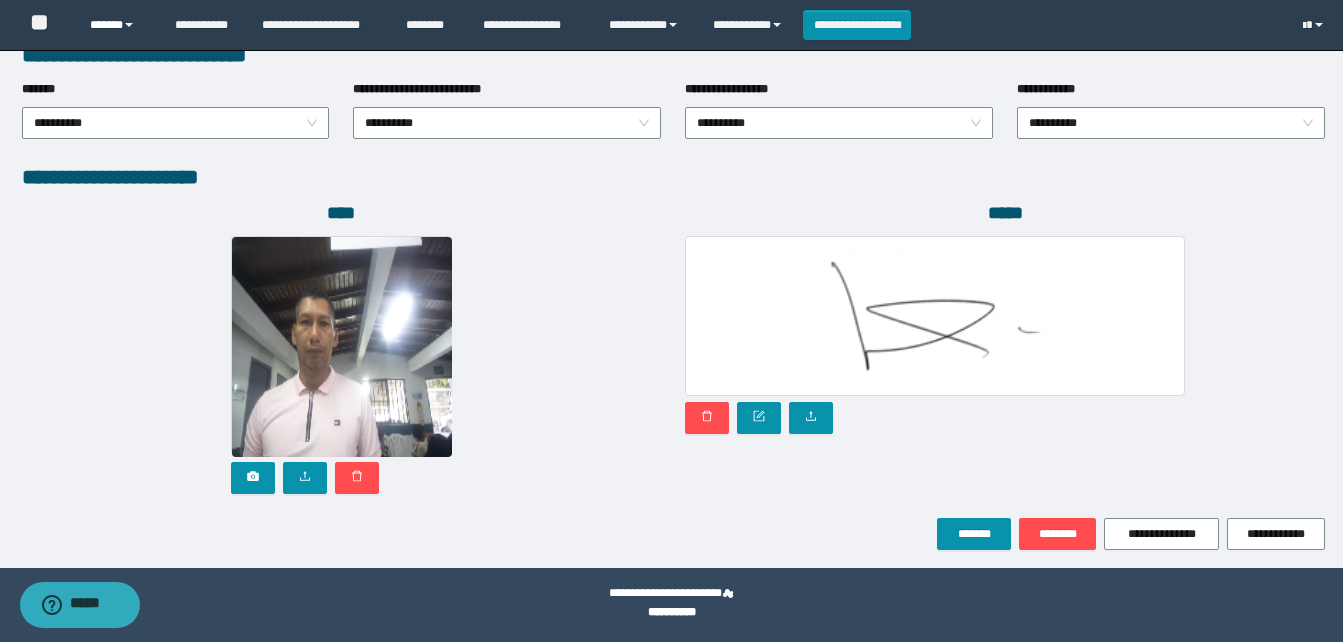 click on "******" at bounding box center [117, 25] 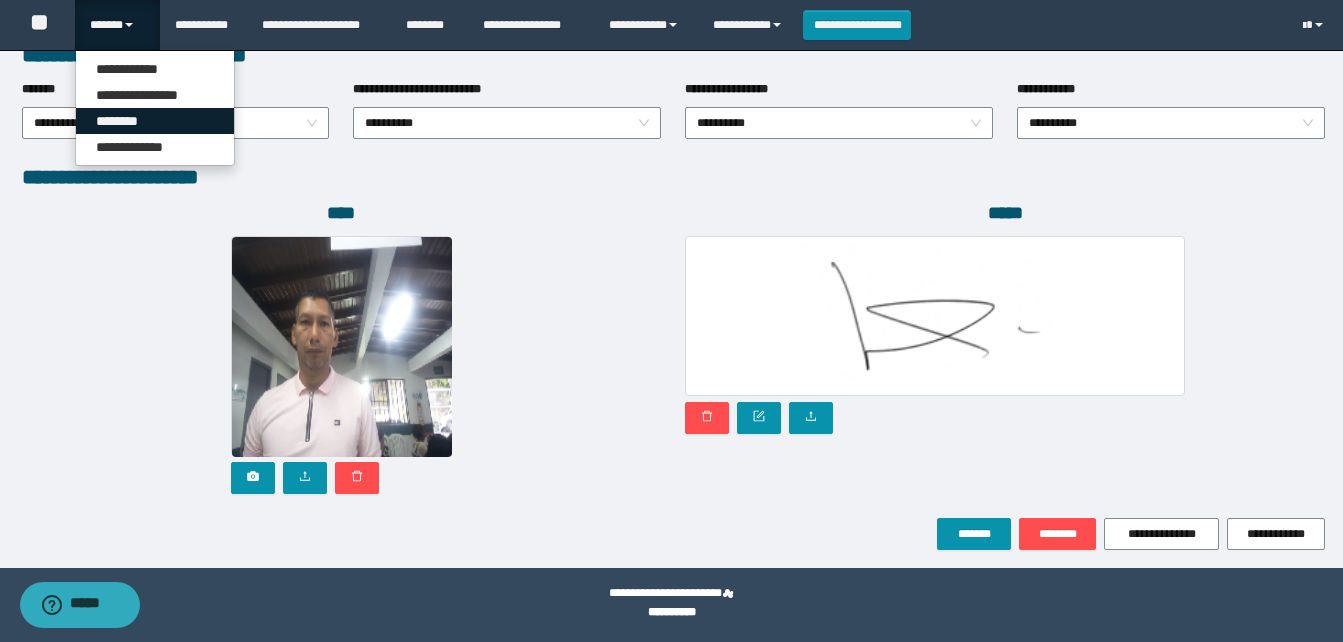 click on "********" at bounding box center [155, 121] 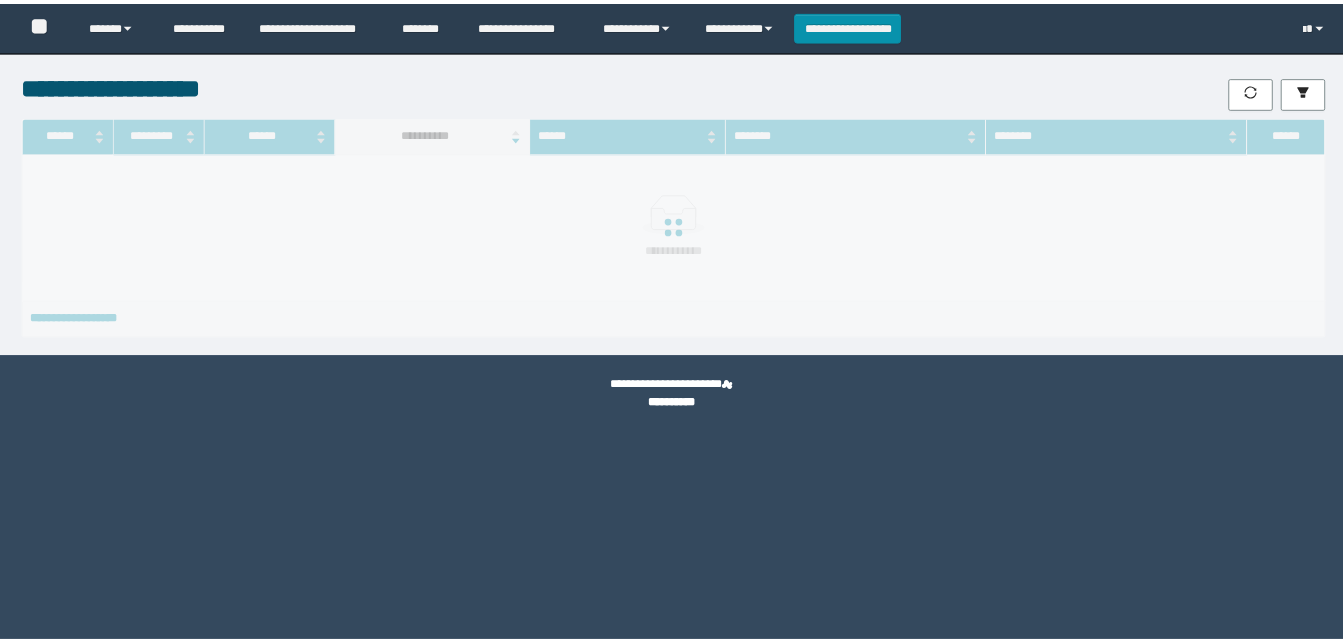 scroll, scrollTop: 0, scrollLeft: 0, axis: both 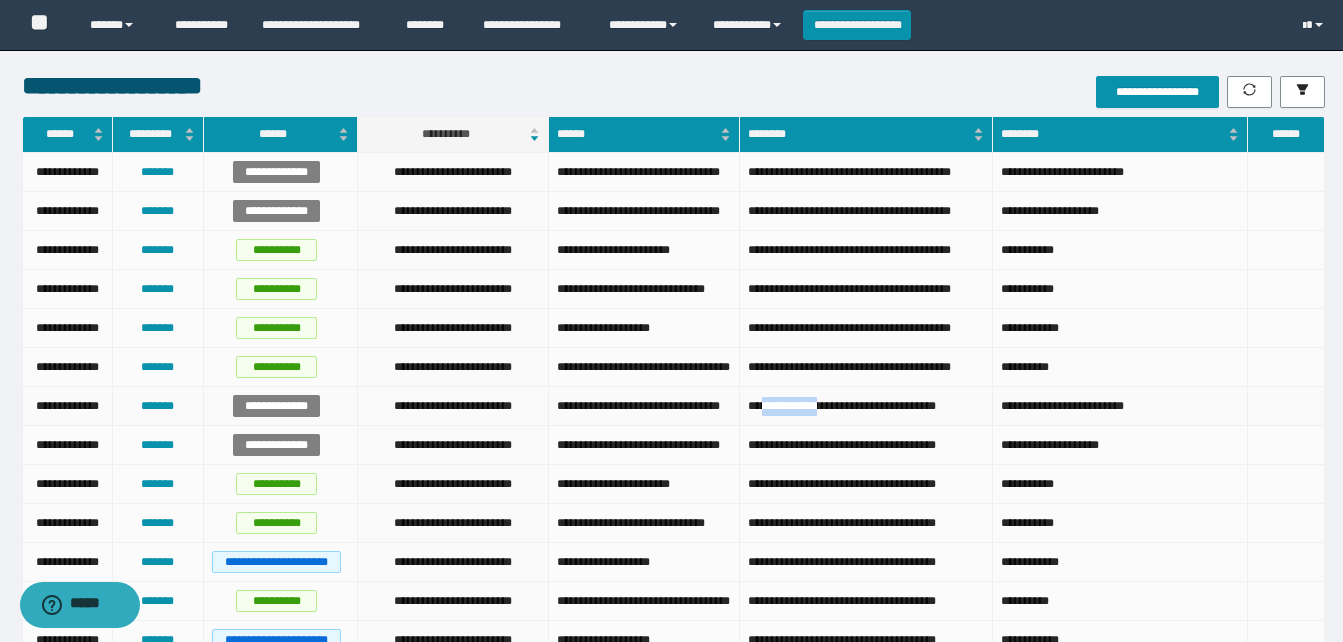 drag, startPoint x: 832, startPoint y: 513, endPoint x: 767, endPoint y: 518, distance: 65.192024 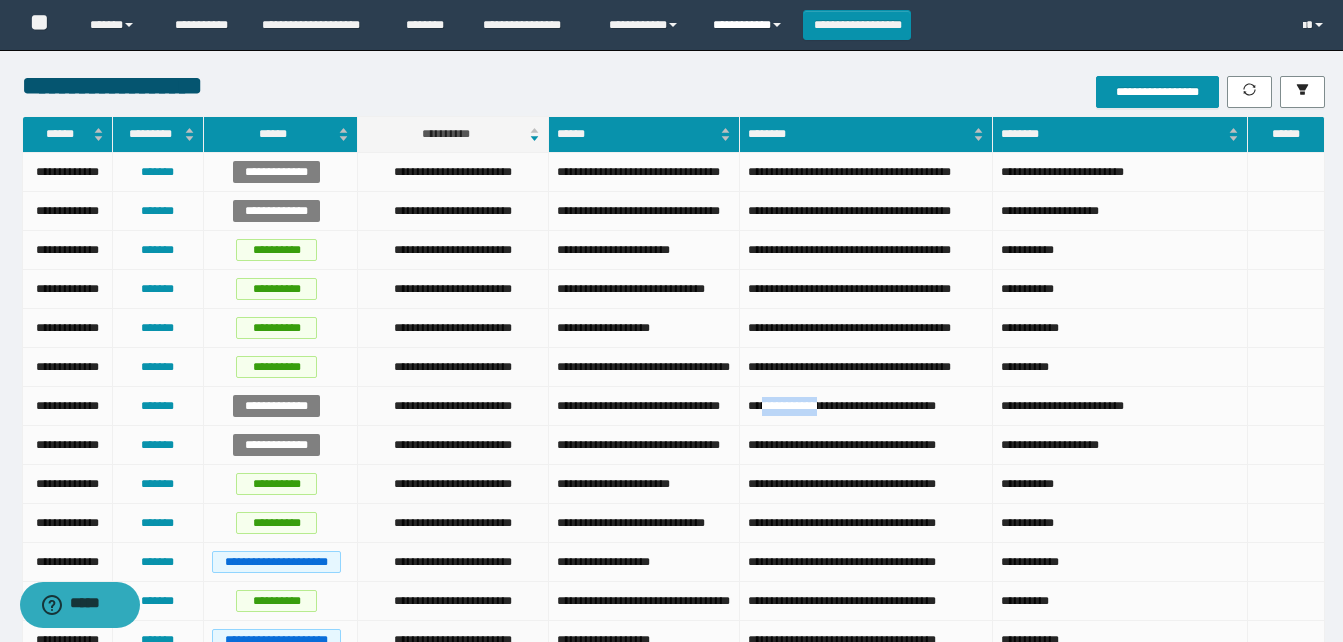 click on "**********" at bounding box center (750, 25) 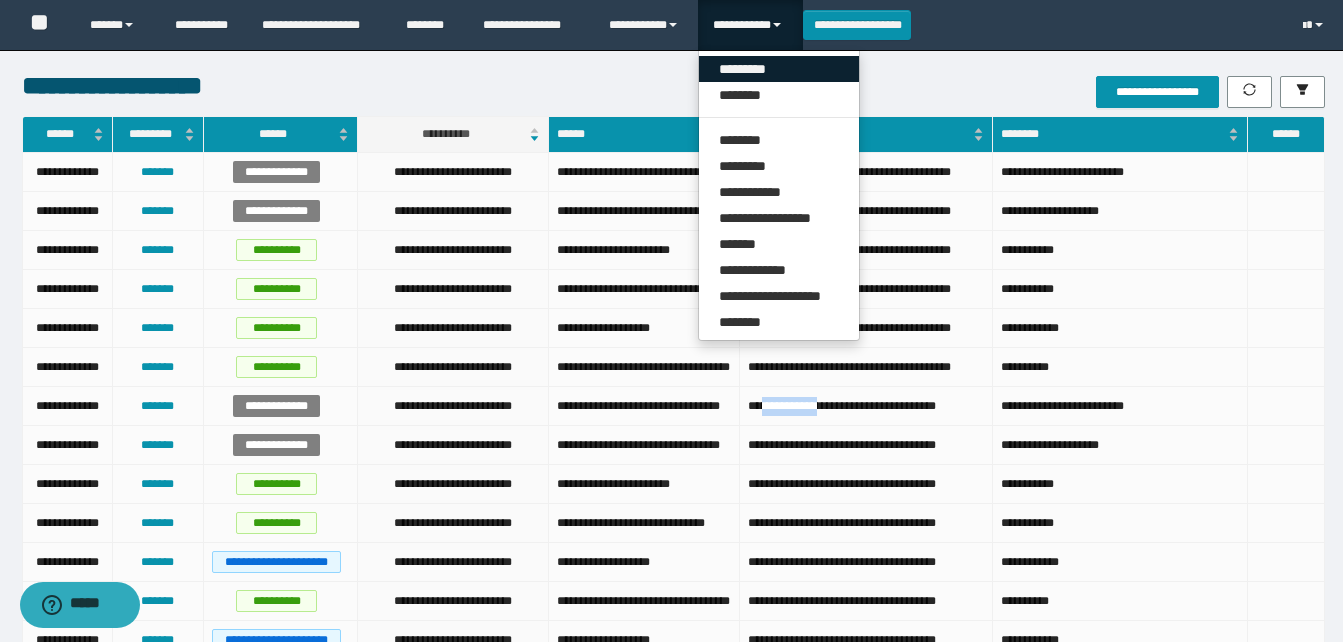 click on "*********" at bounding box center (779, 69) 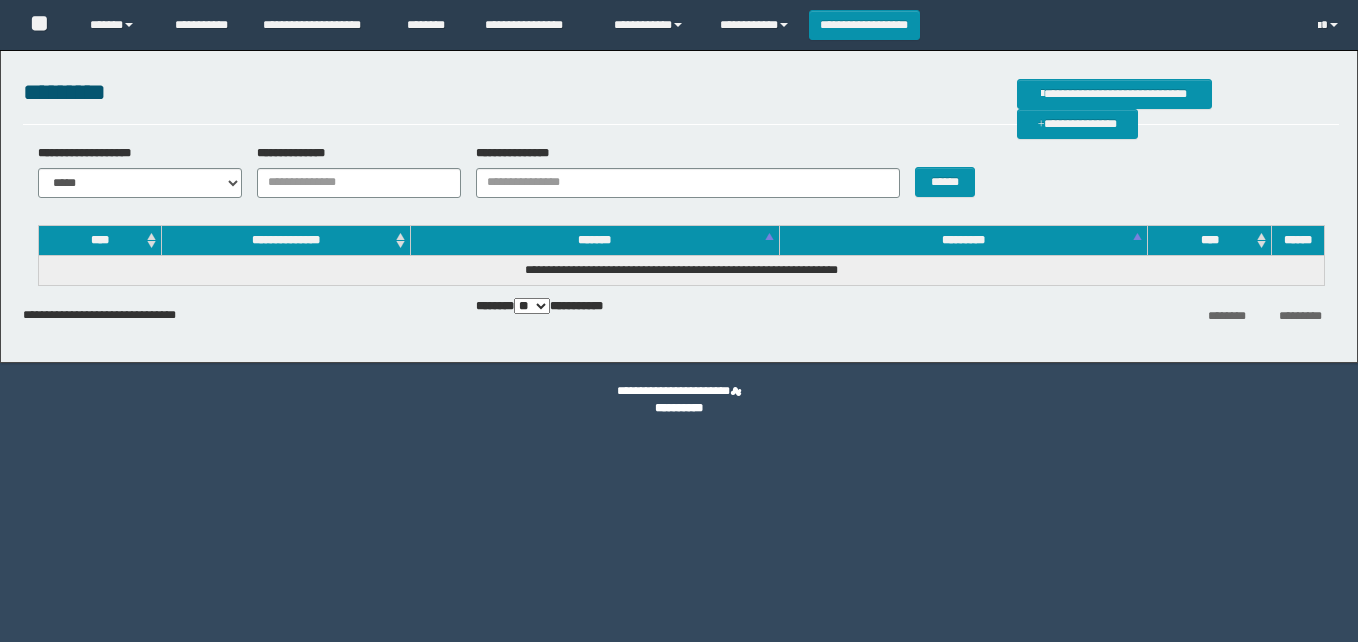 scroll, scrollTop: 0, scrollLeft: 0, axis: both 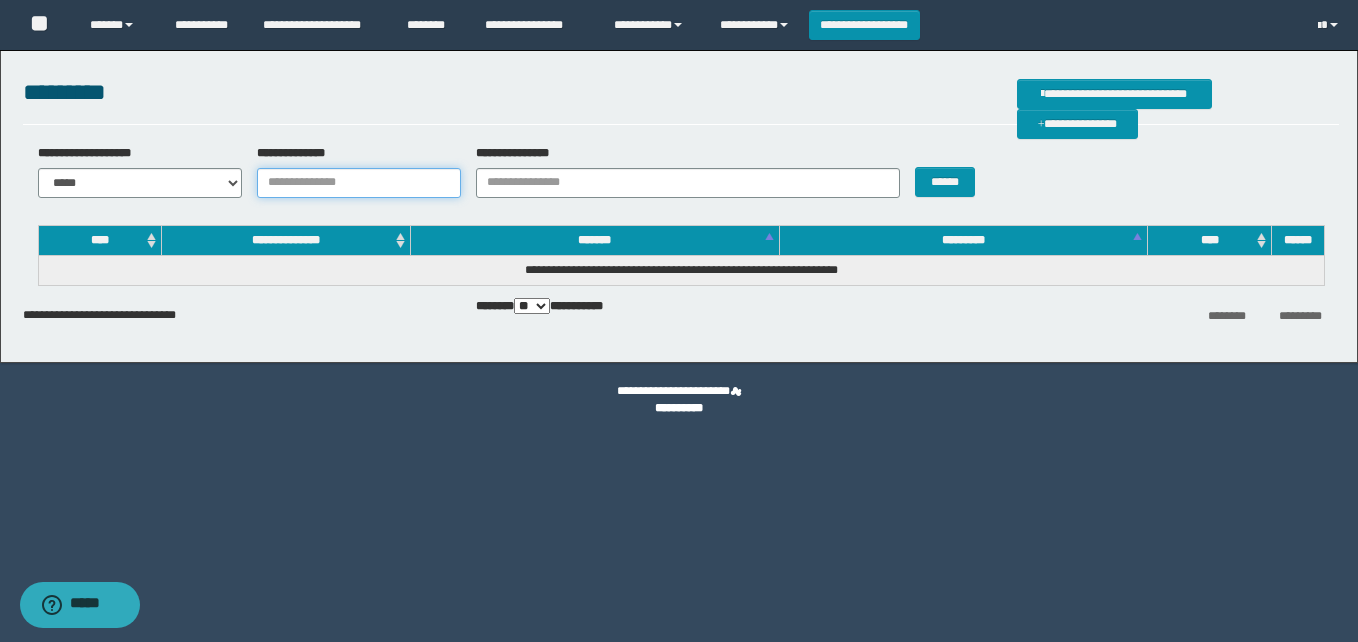 click on "**********" at bounding box center [359, 183] 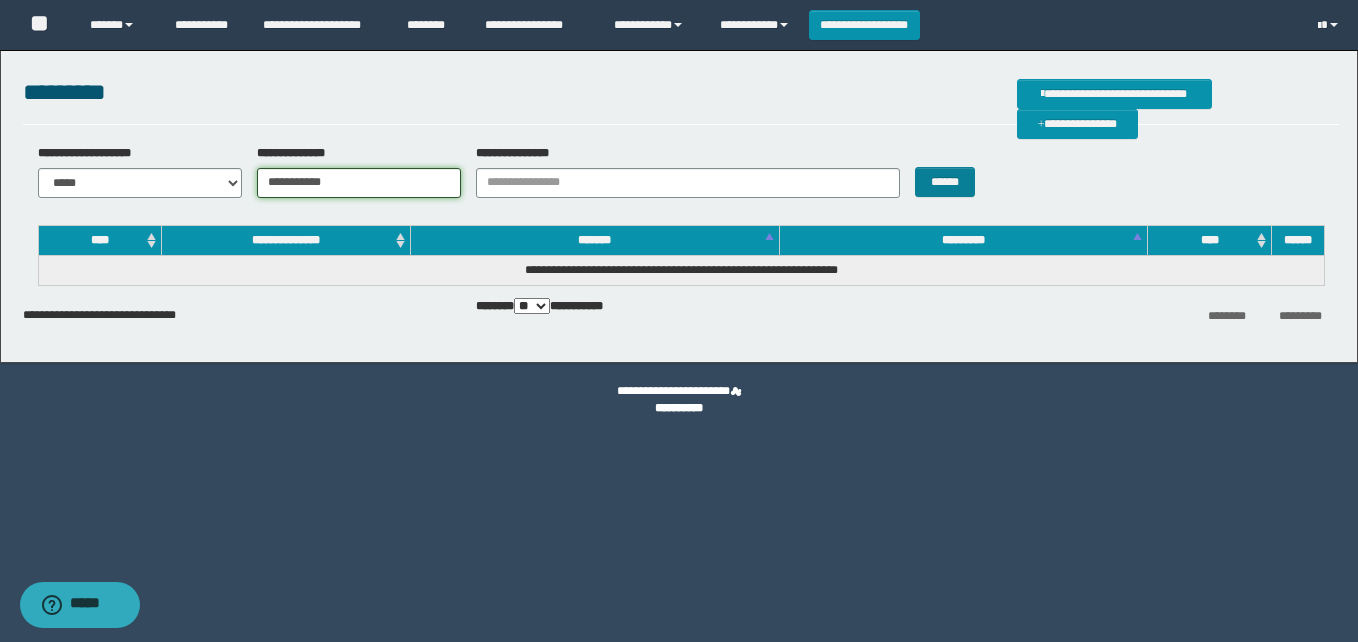 type on "**********" 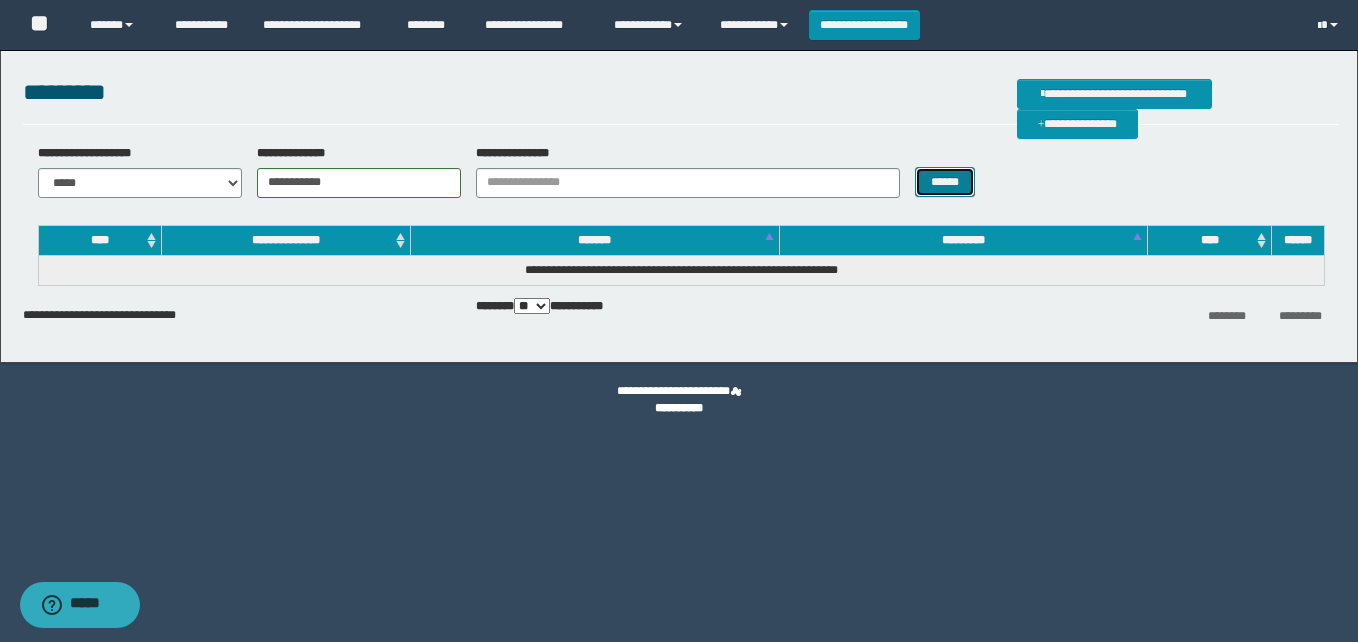click on "******" at bounding box center (944, 182) 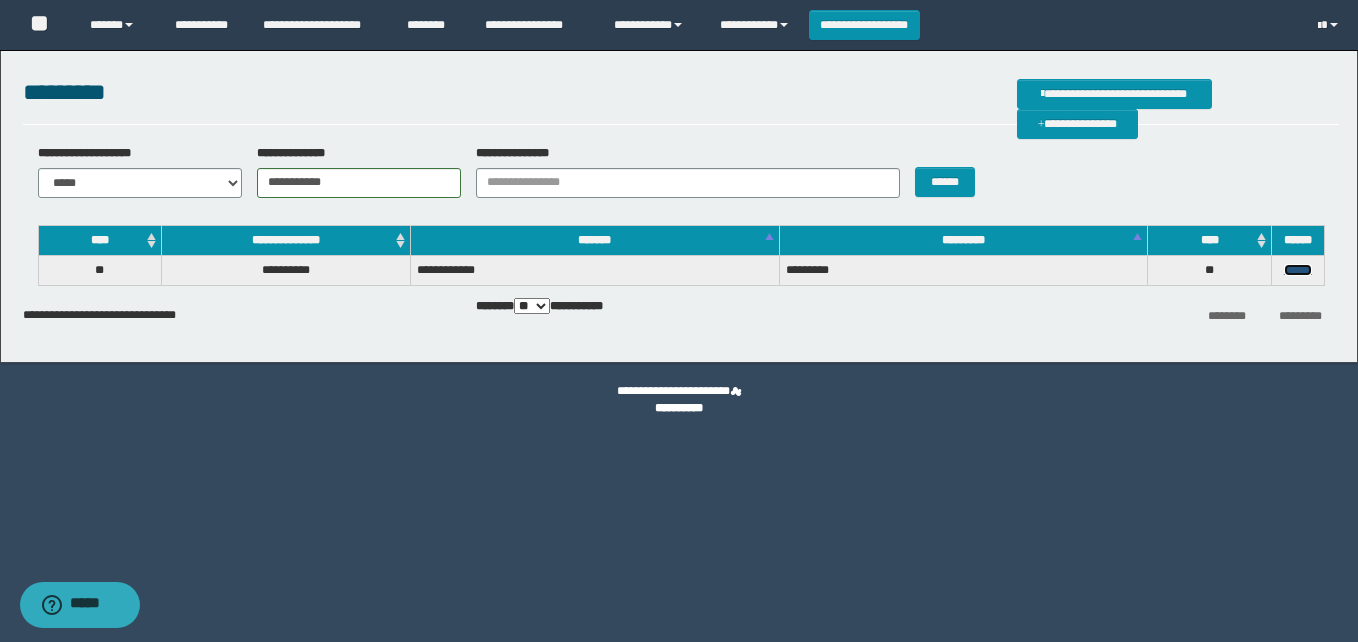 click on "******" at bounding box center [1298, 270] 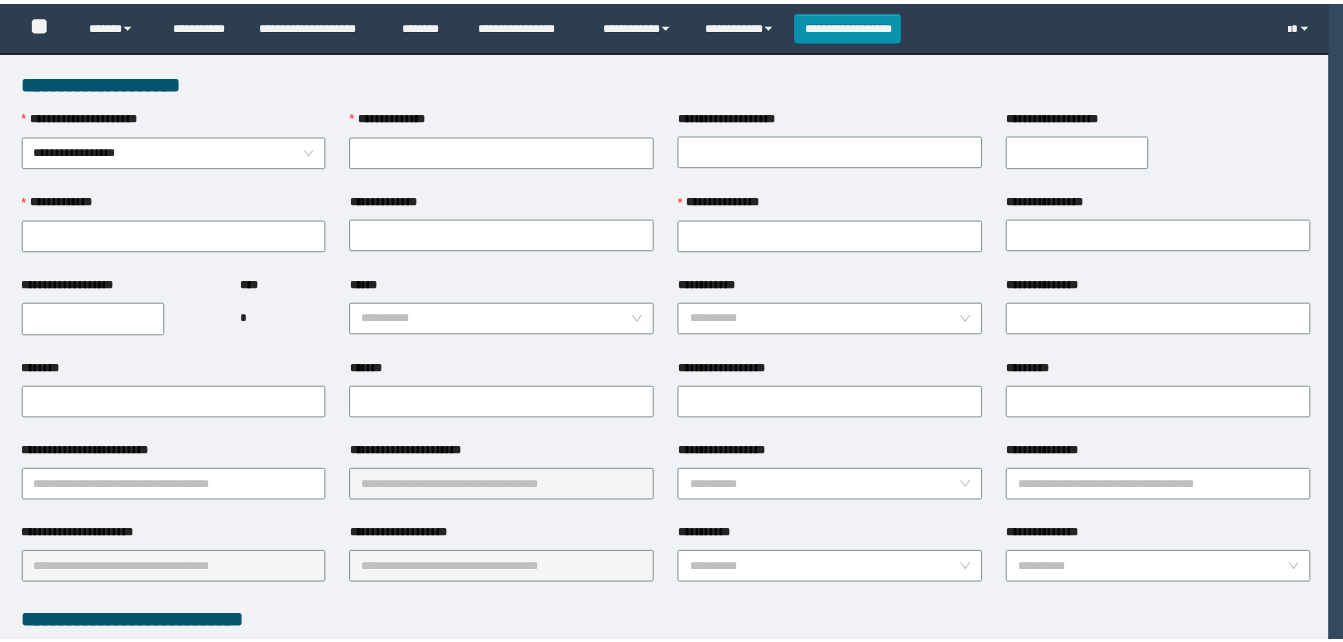 scroll, scrollTop: 0, scrollLeft: 0, axis: both 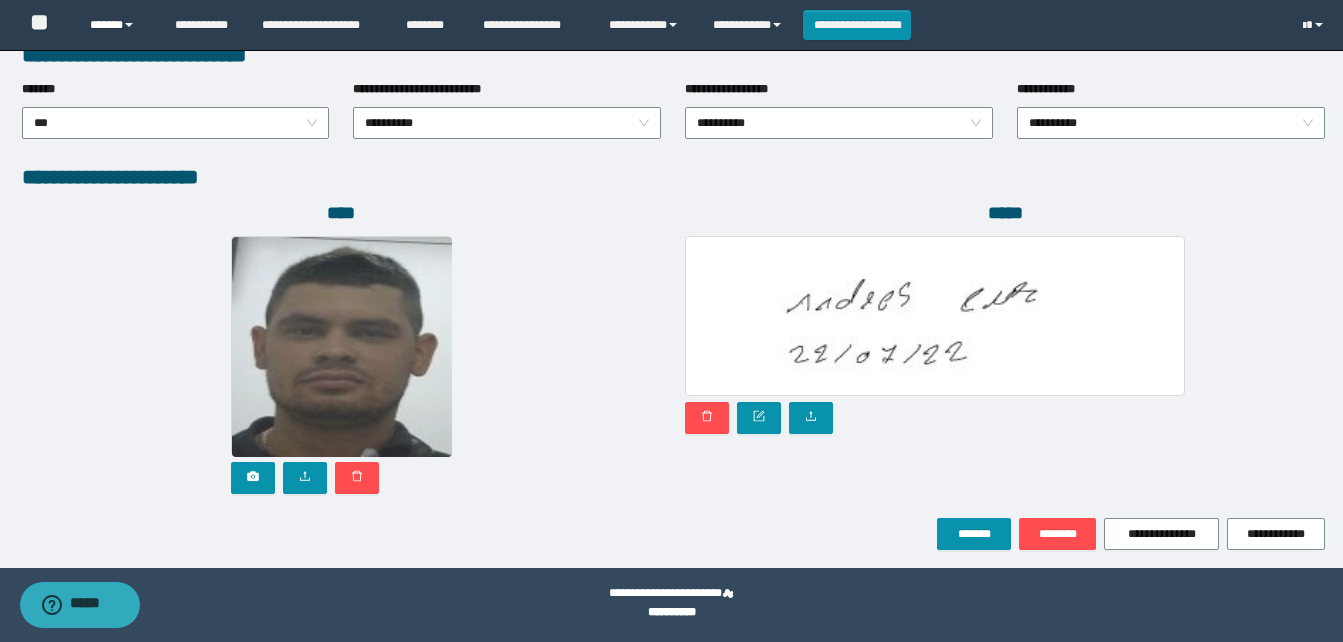 click on "******" at bounding box center (117, 25) 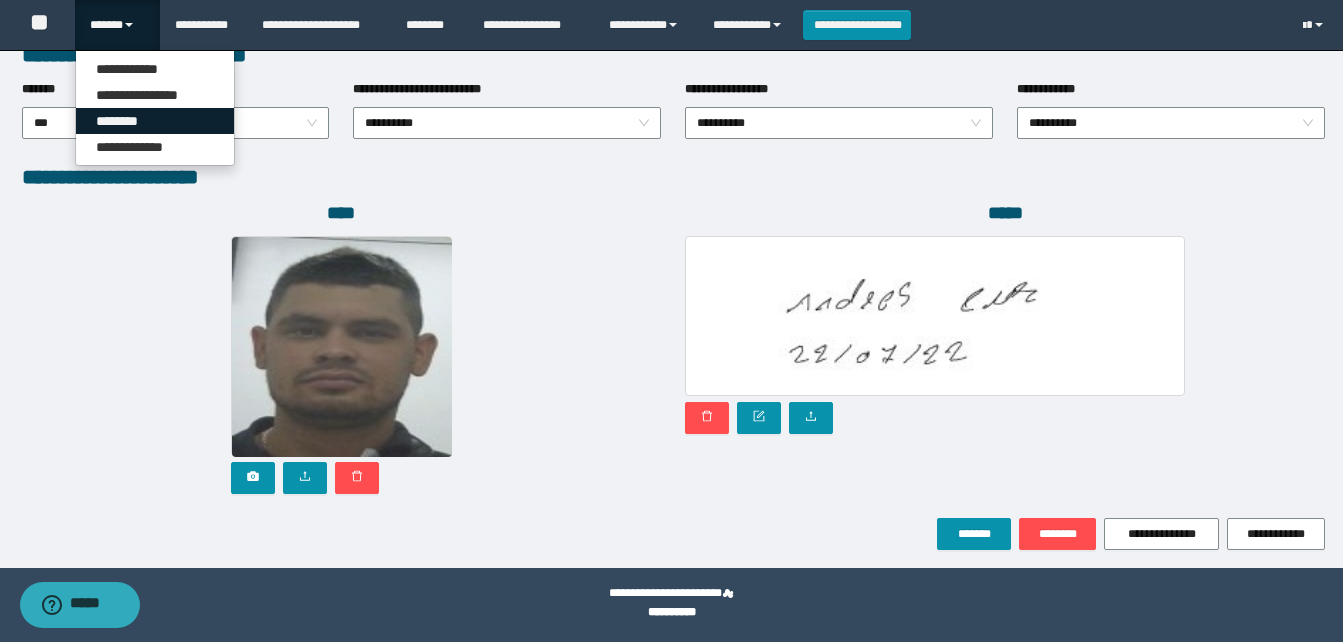 click on "********" at bounding box center [155, 121] 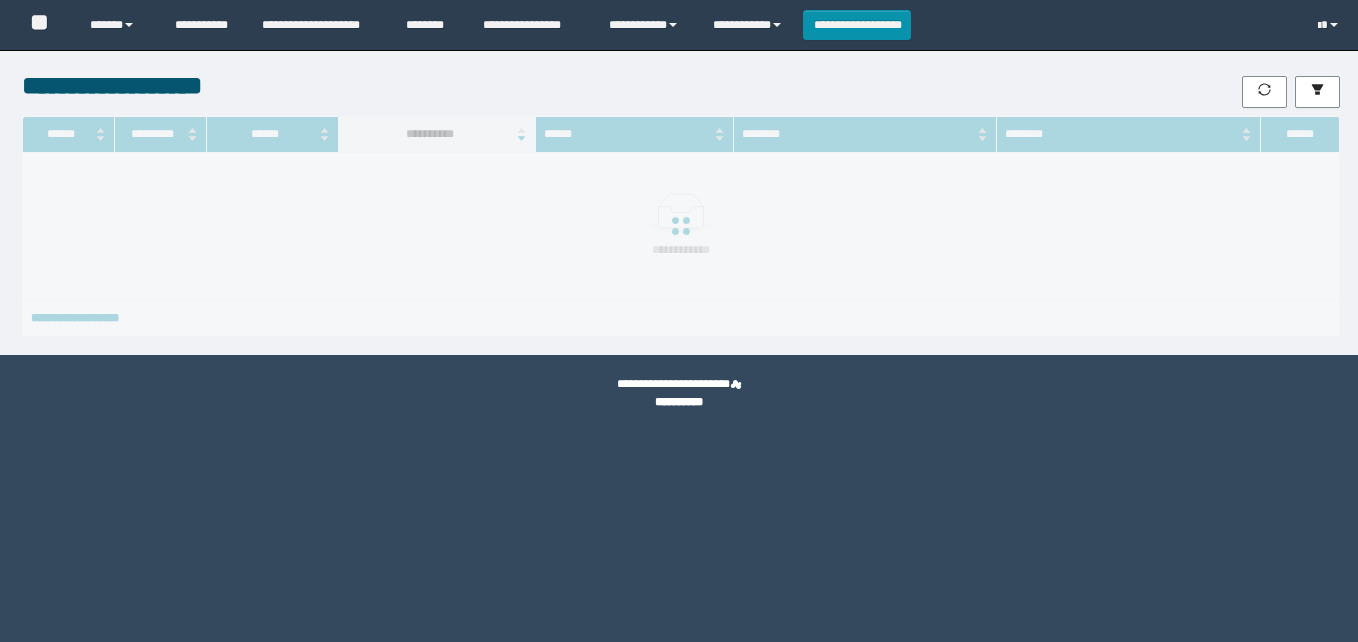 scroll, scrollTop: 0, scrollLeft: 0, axis: both 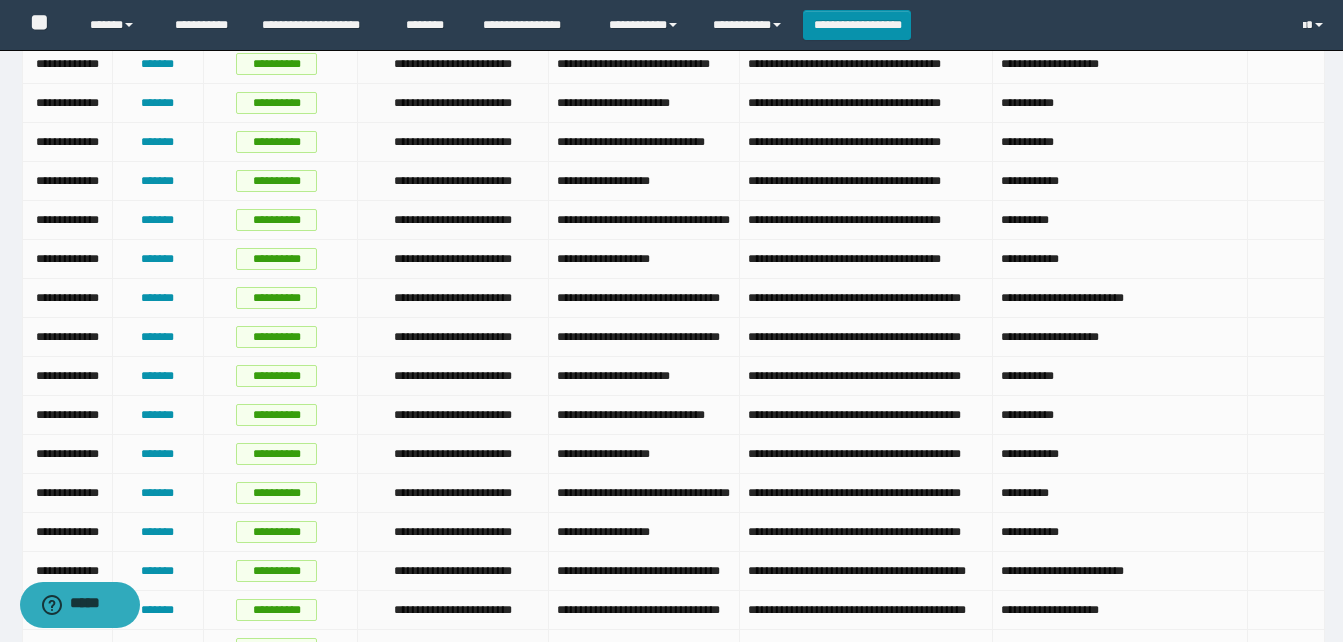 drag, startPoint x: 830, startPoint y: 271, endPoint x: 766, endPoint y: 264, distance: 64.381676 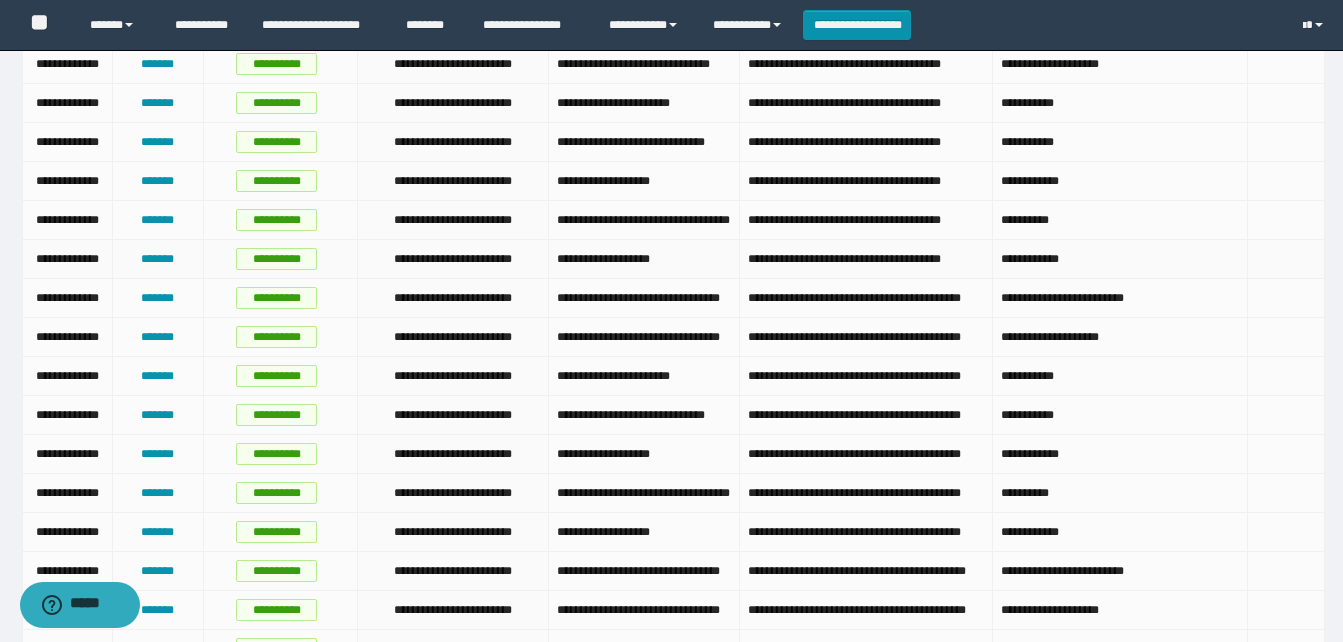 copy on "**********" 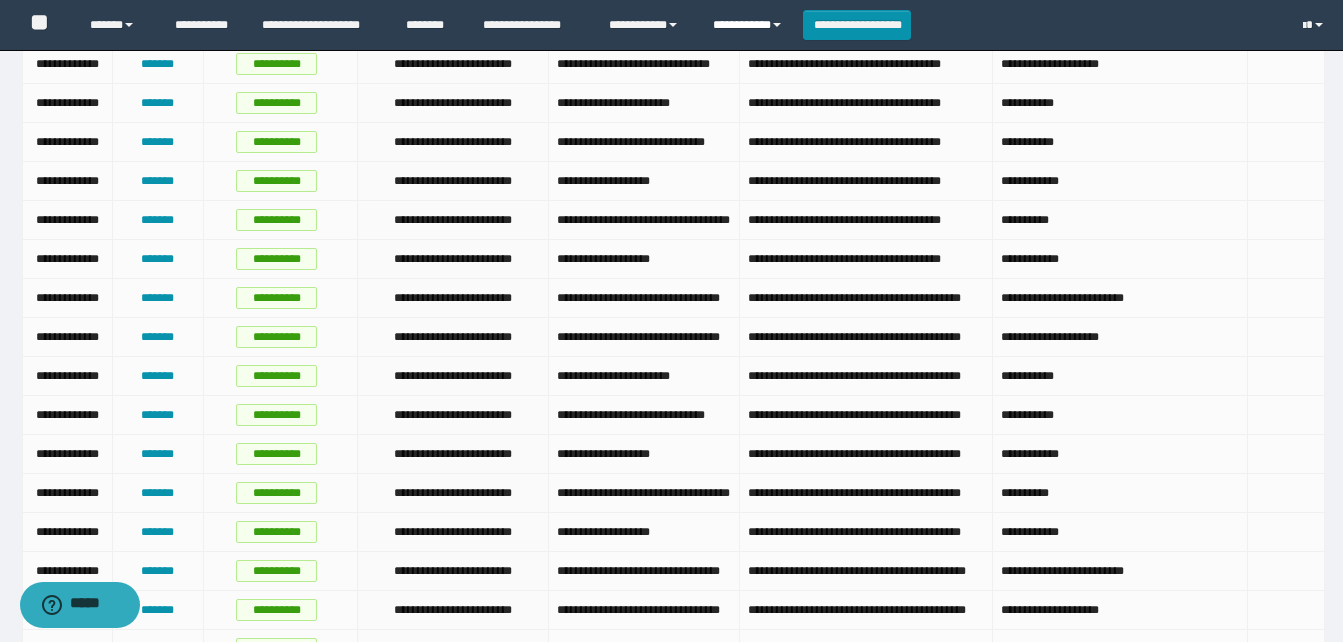 click on "**********" at bounding box center [750, 25] 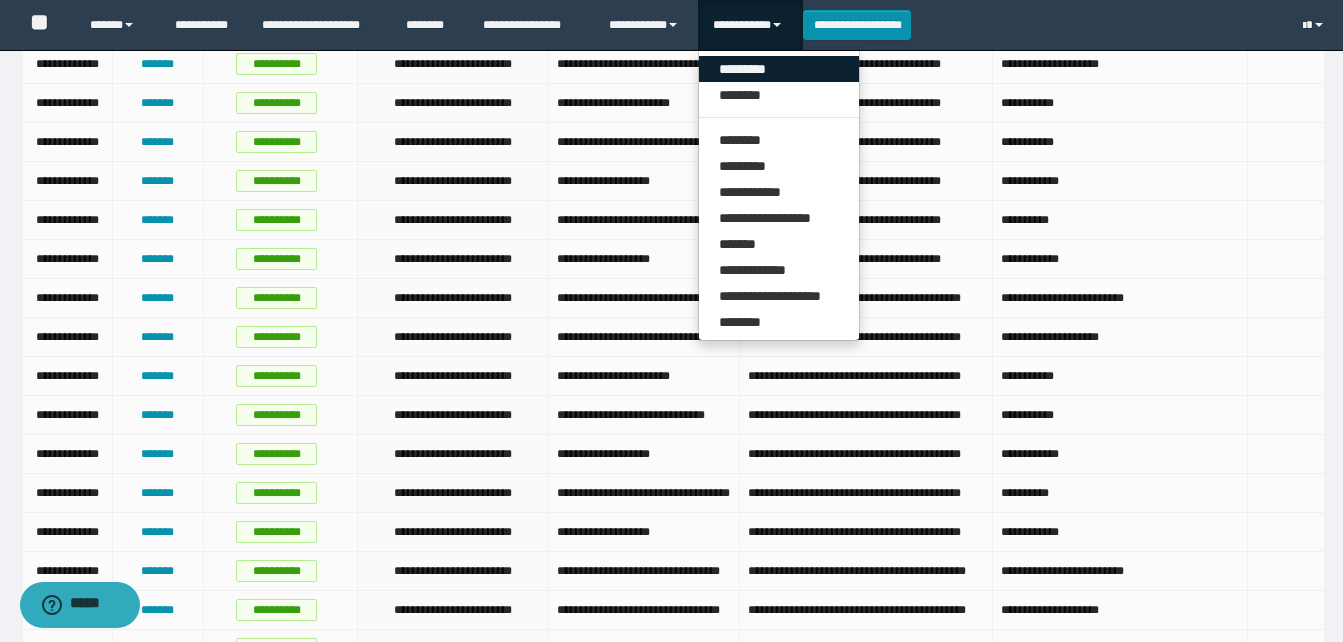 click on "*********" at bounding box center (779, 69) 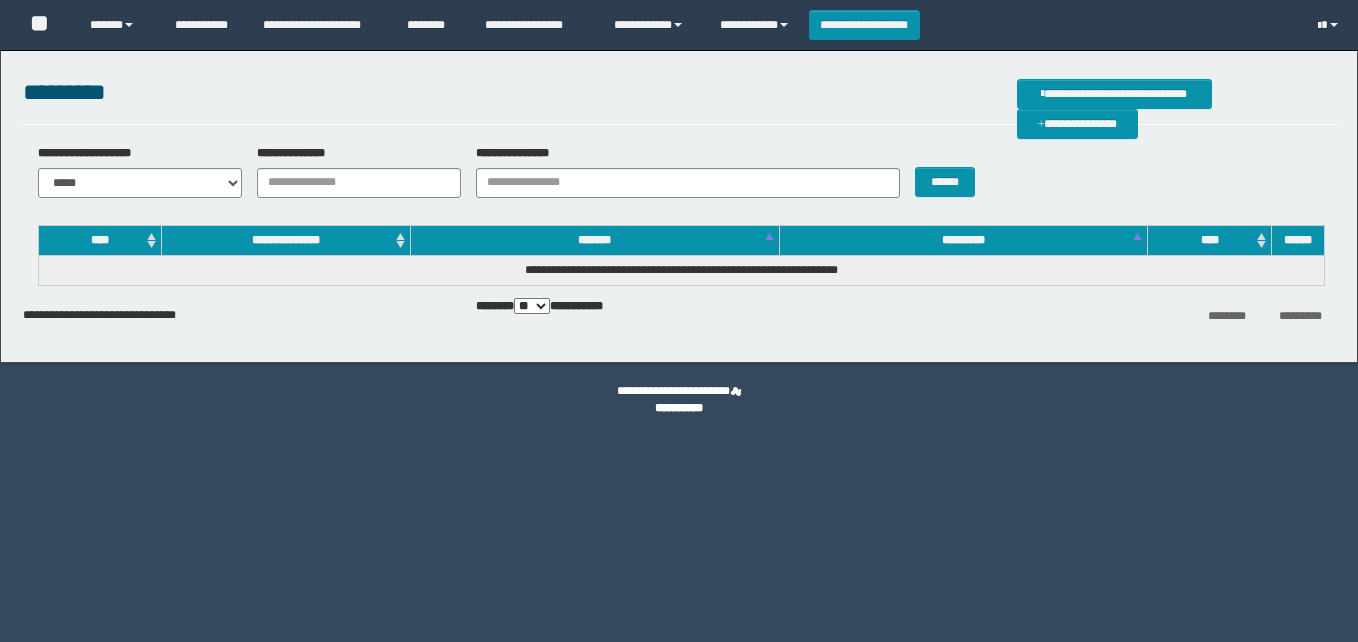 scroll, scrollTop: 0, scrollLeft: 0, axis: both 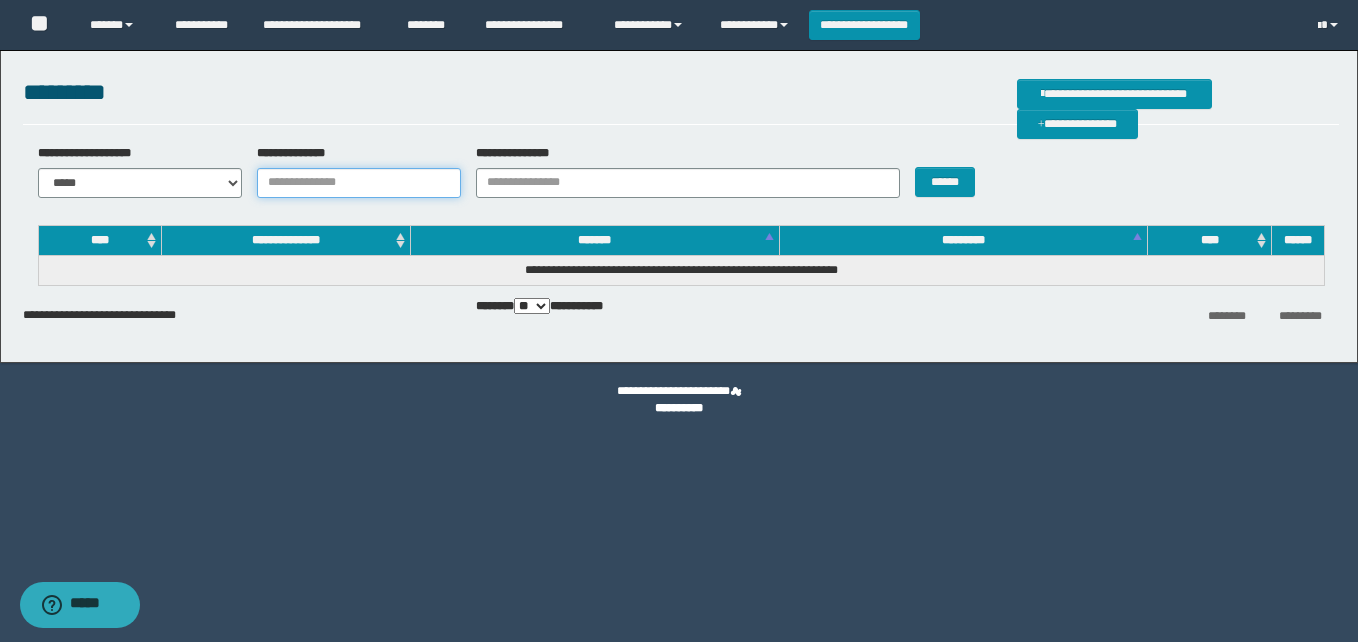 click on "**********" at bounding box center (359, 183) 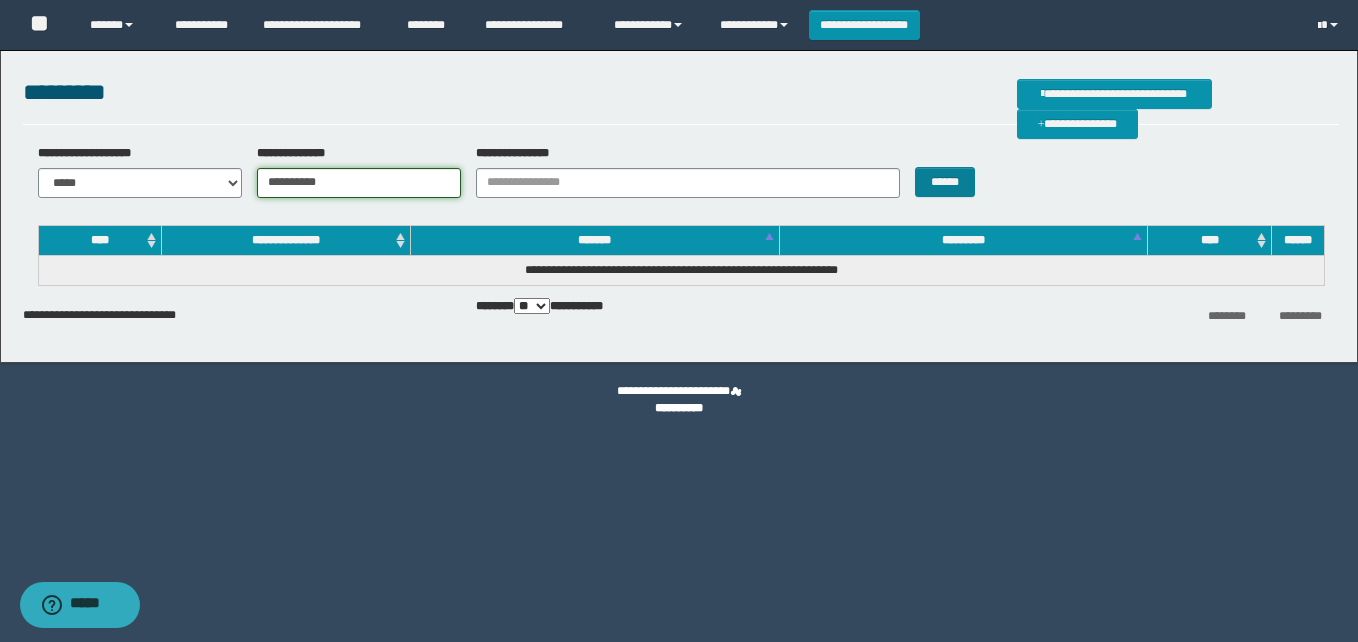 type on "**********" 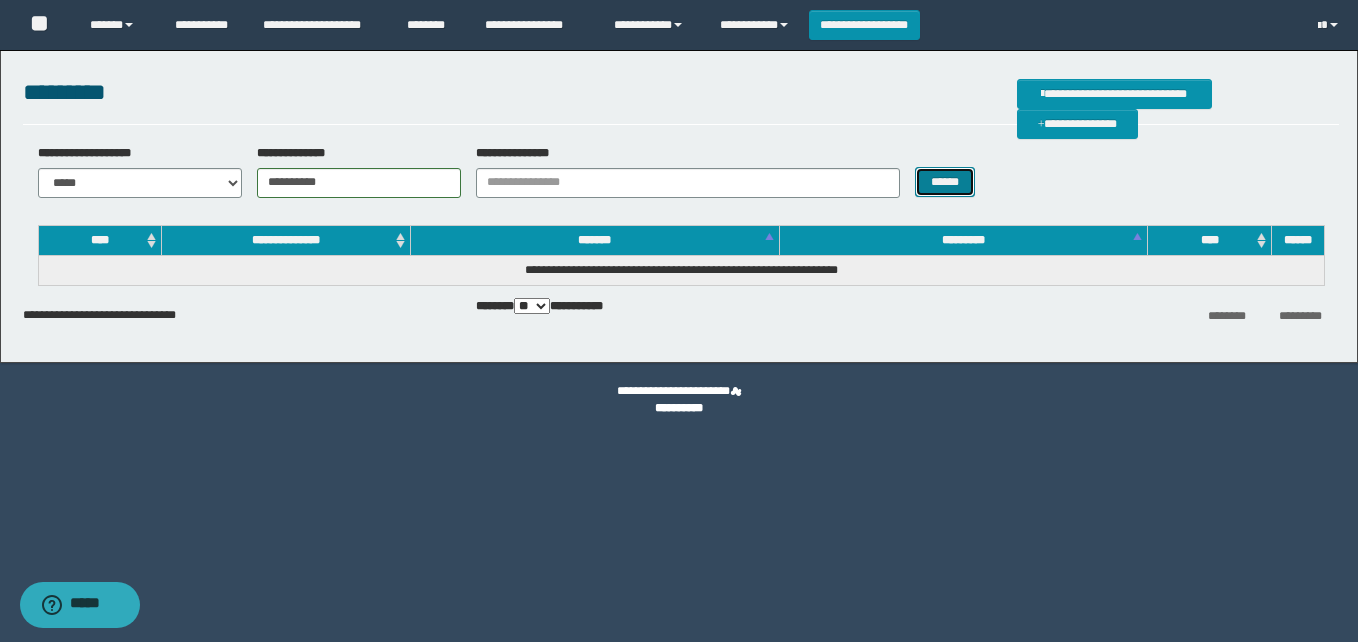 click on "******" at bounding box center [944, 182] 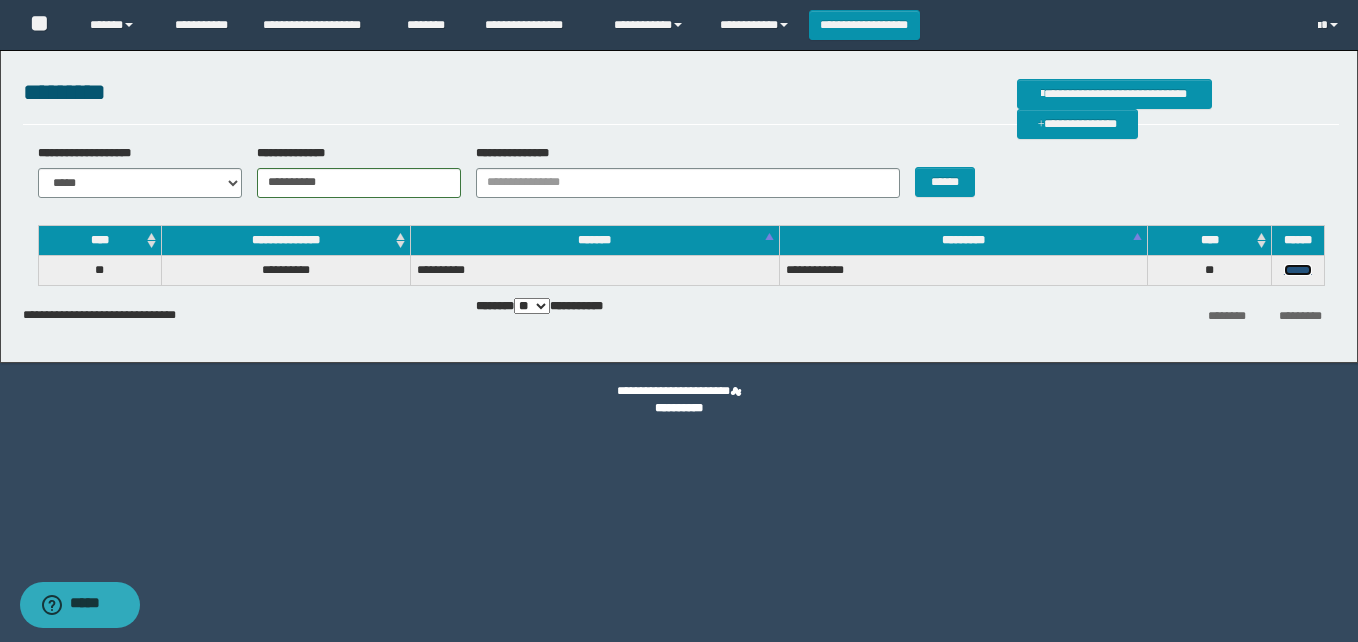 click on "******" at bounding box center (1298, 270) 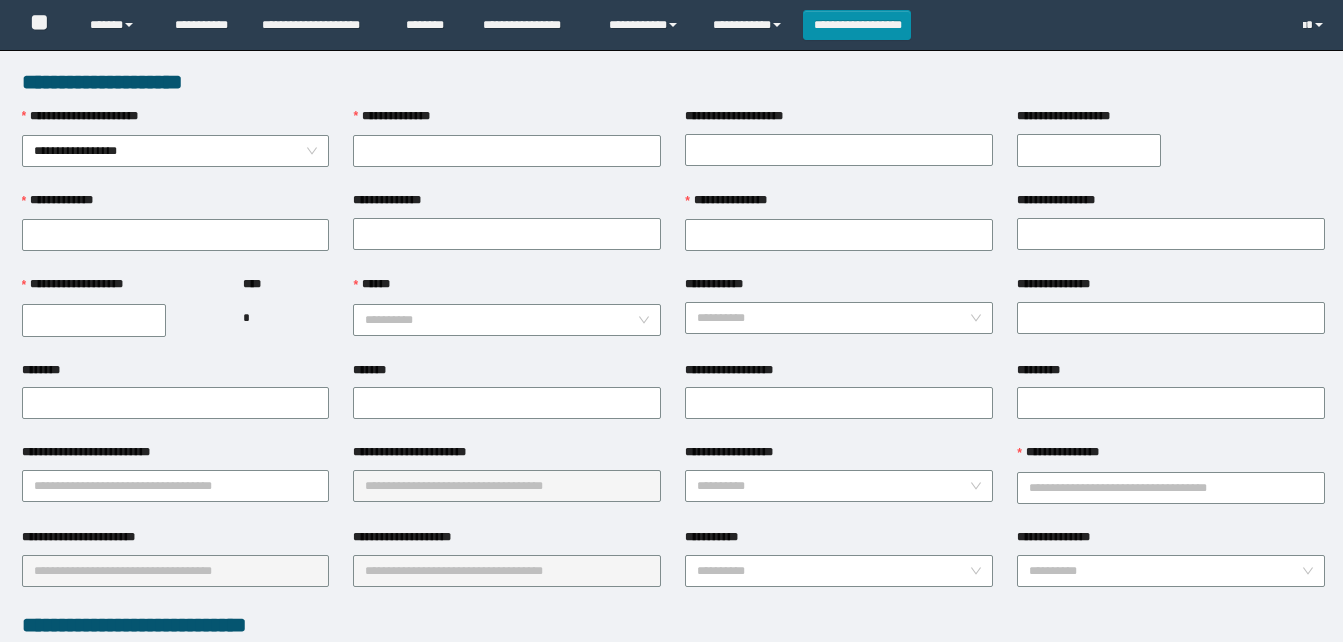 scroll, scrollTop: 0, scrollLeft: 0, axis: both 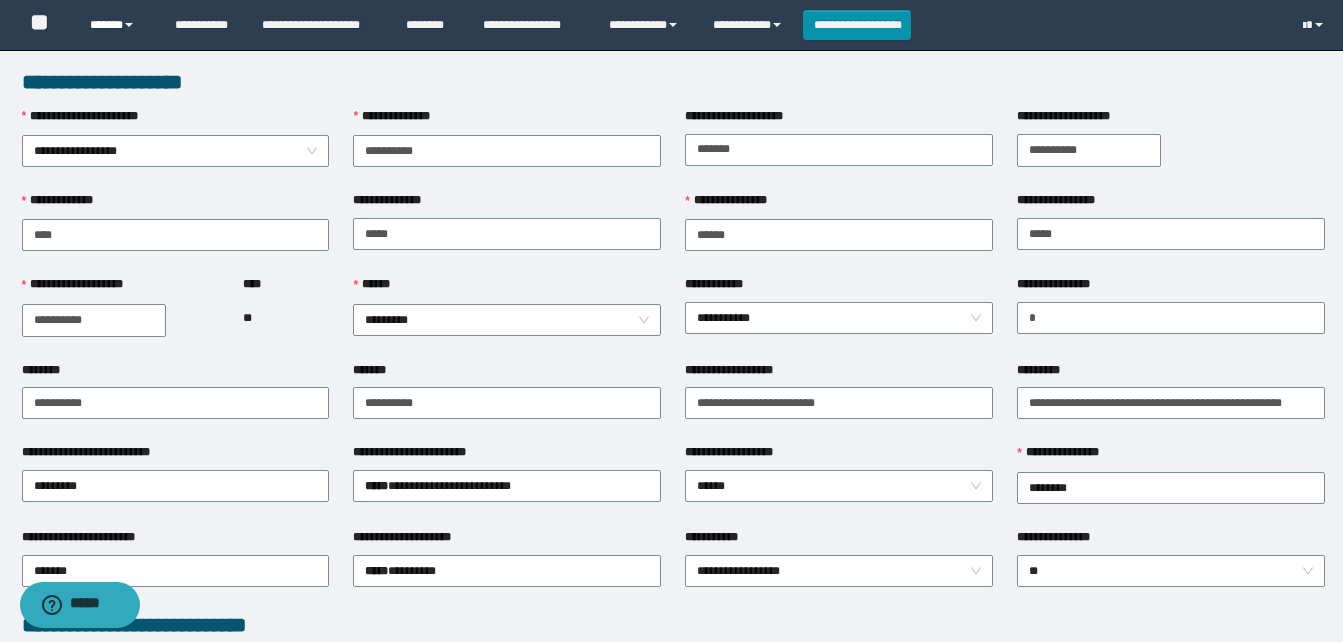 click on "******" at bounding box center [117, 25] 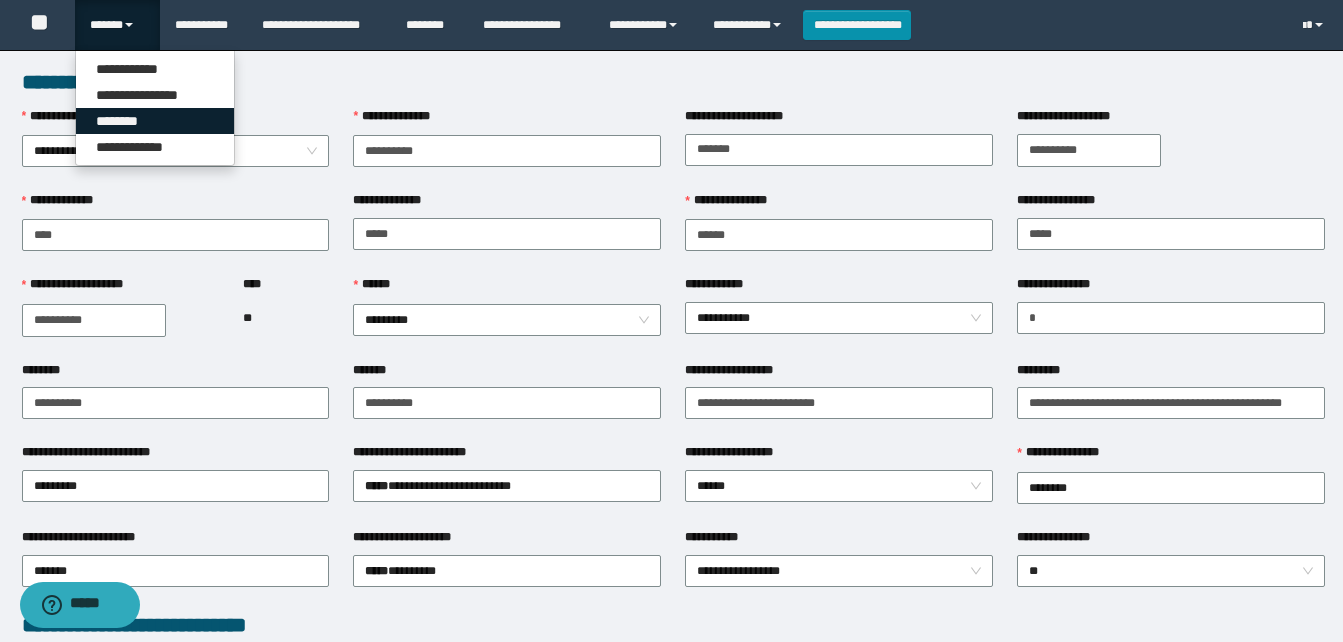 click on "********" at bounding box center [155, 121] 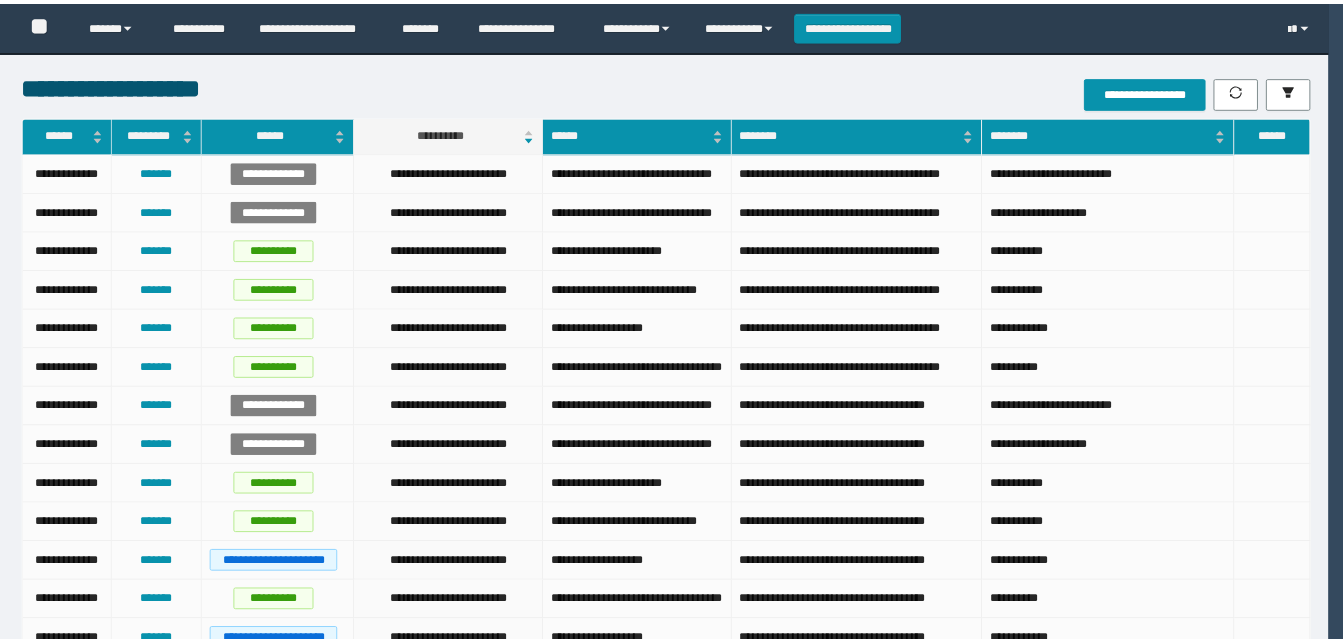 scroll, scrollTop: 0, scrollLeft: 0, axis: both 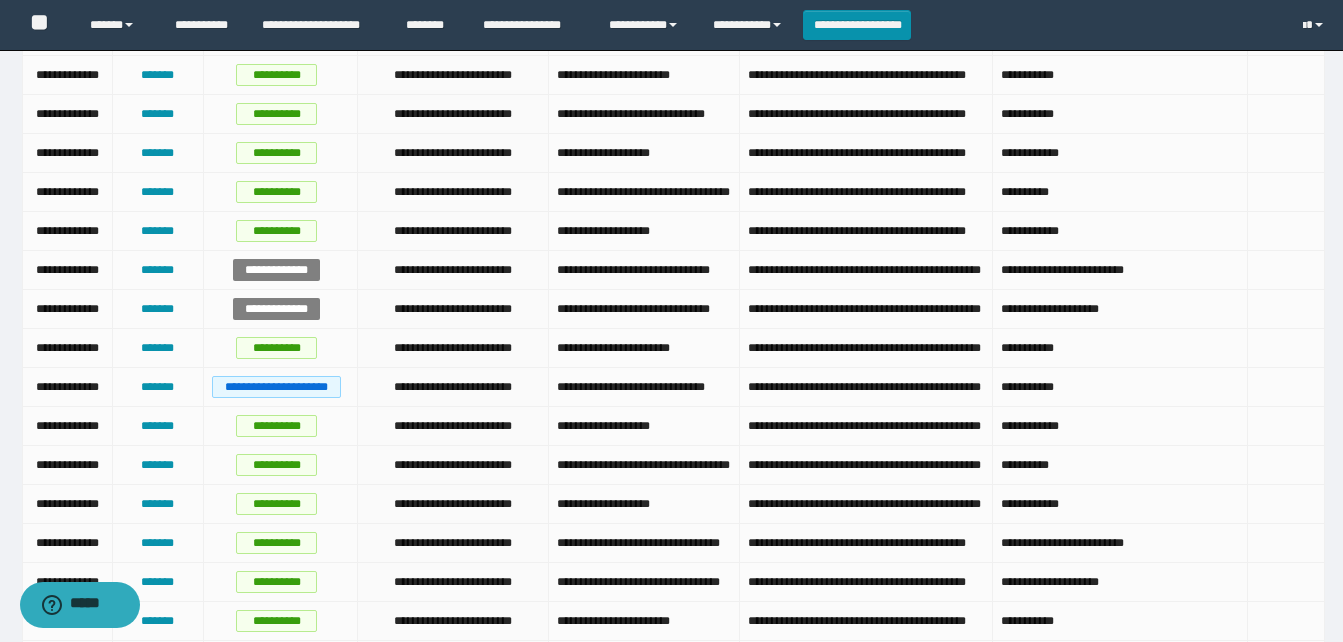 drag, startPoint x: 829, startPoint y: 151, endPoint x: 764, endPoint y: 152, distance: 65.00769 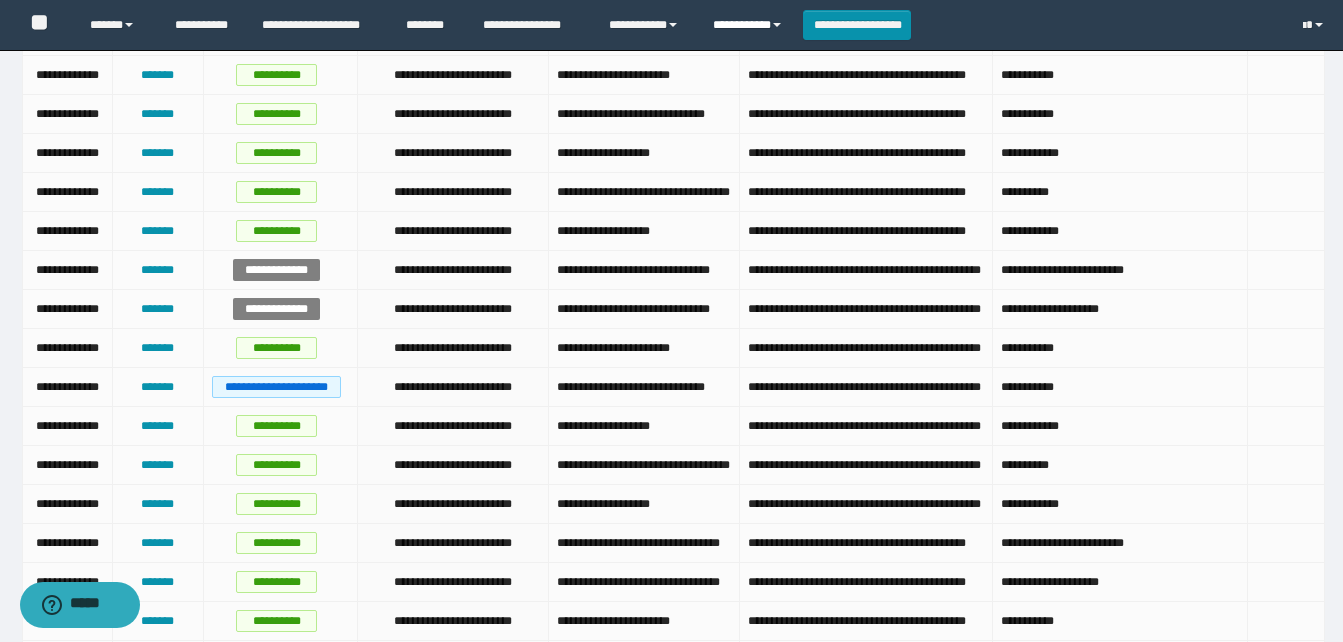 click on "**********" at bounding box center (750, 25) 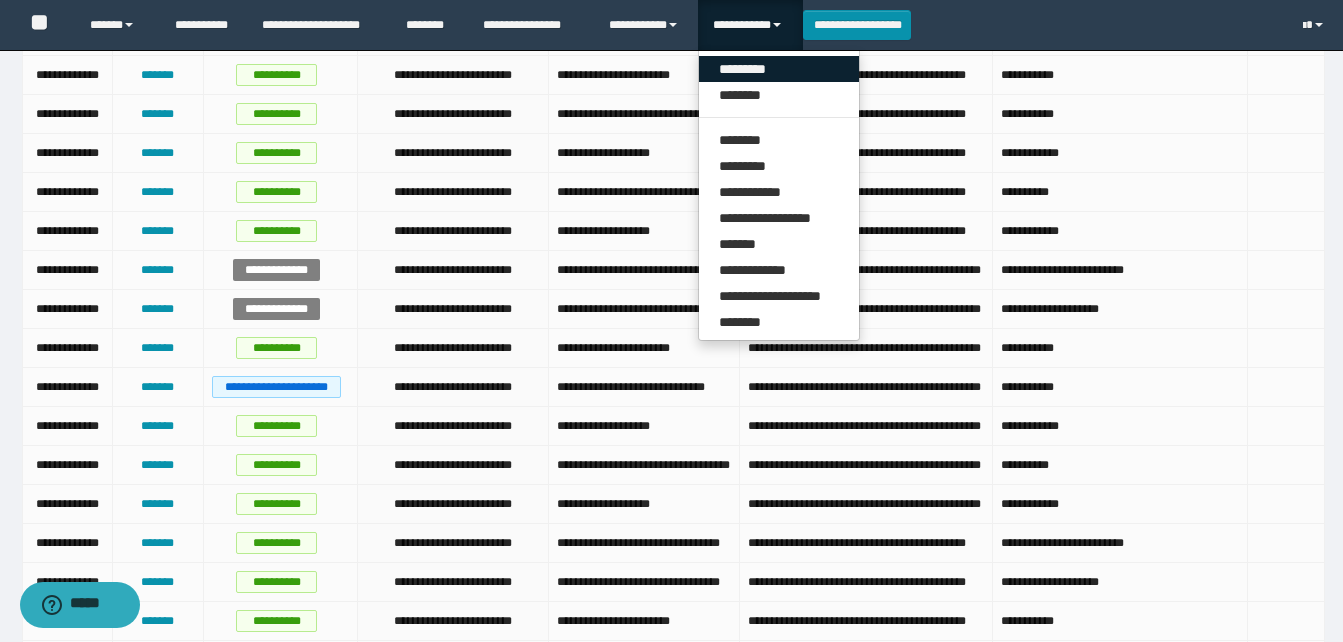 click on "*********" at bounding box center (779, 69) 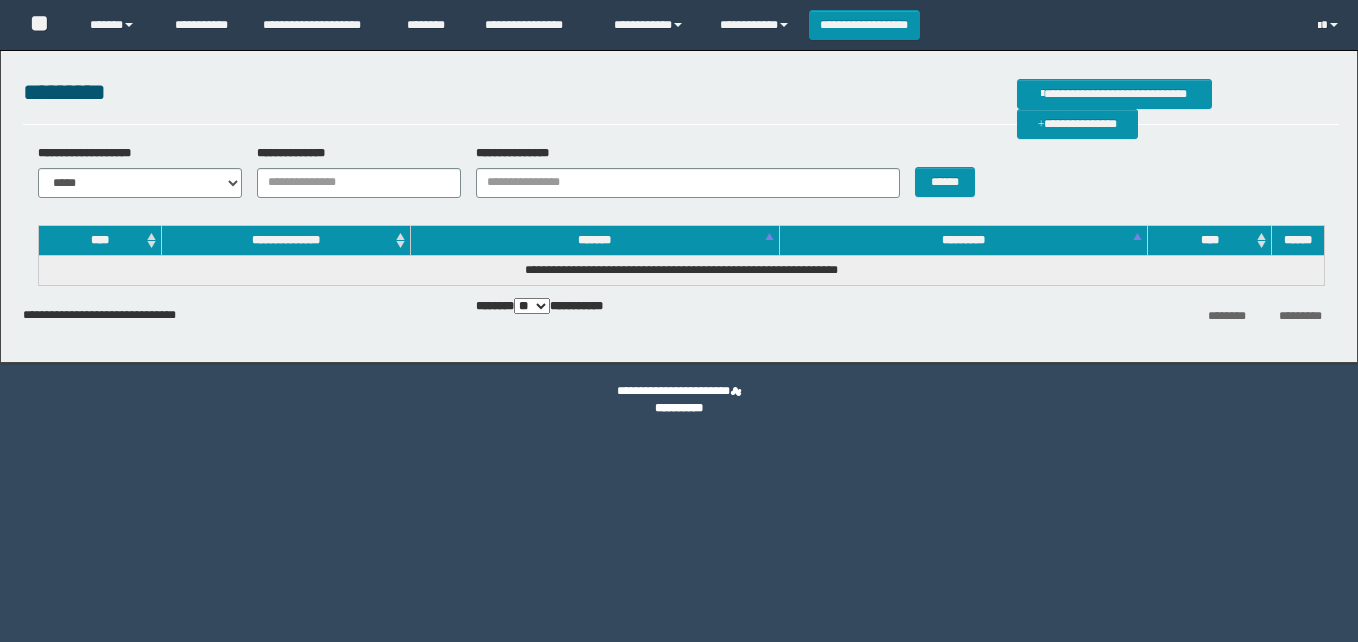 scroll, scrollTop: 0, scrollLeft: 0, axis: both 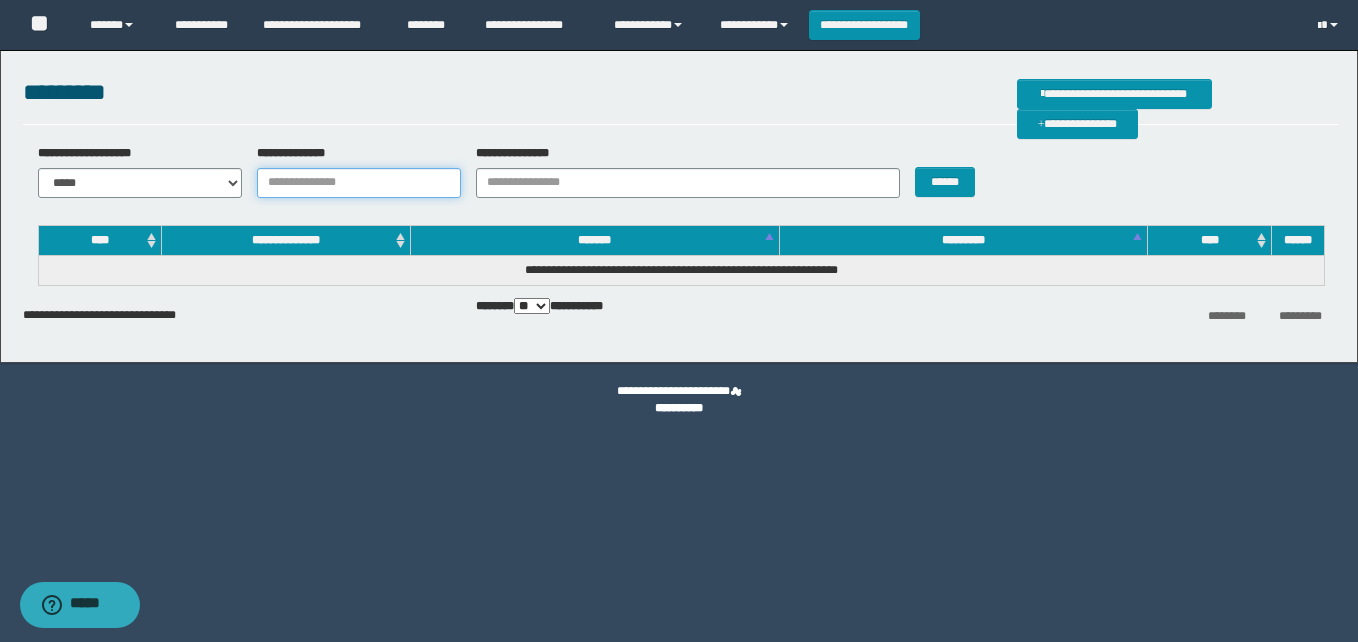 click on "**********" at bounding box center [359, 183] 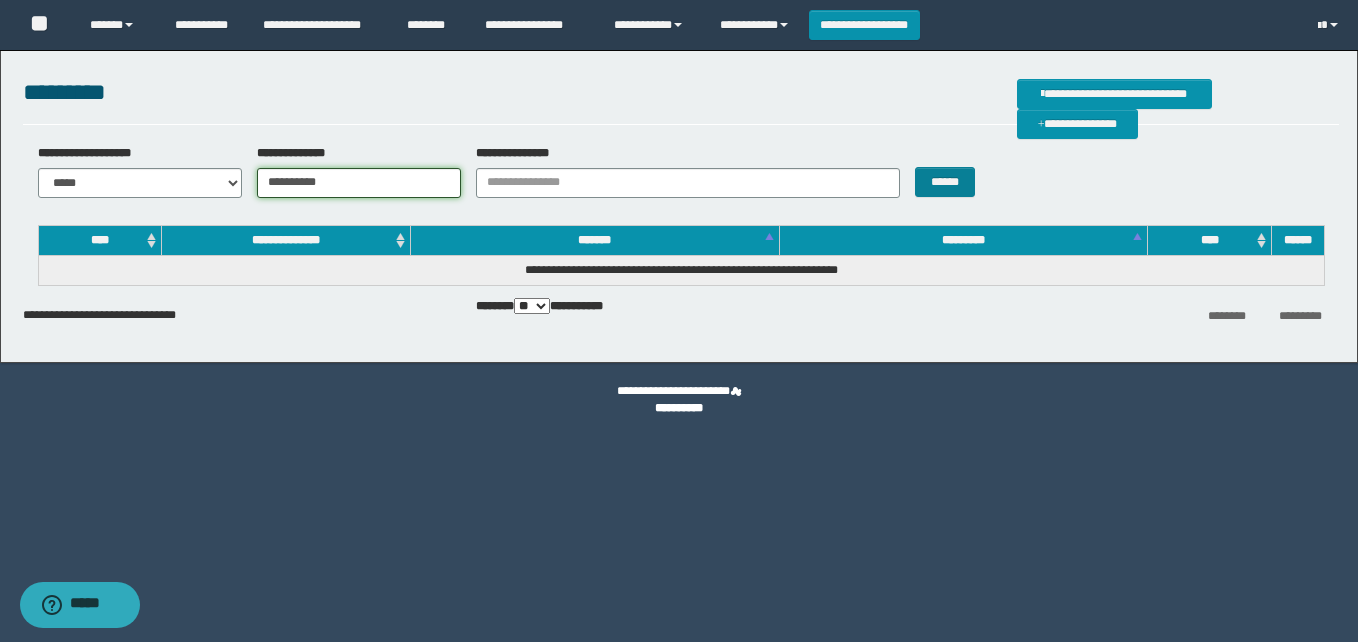 type on "**********" 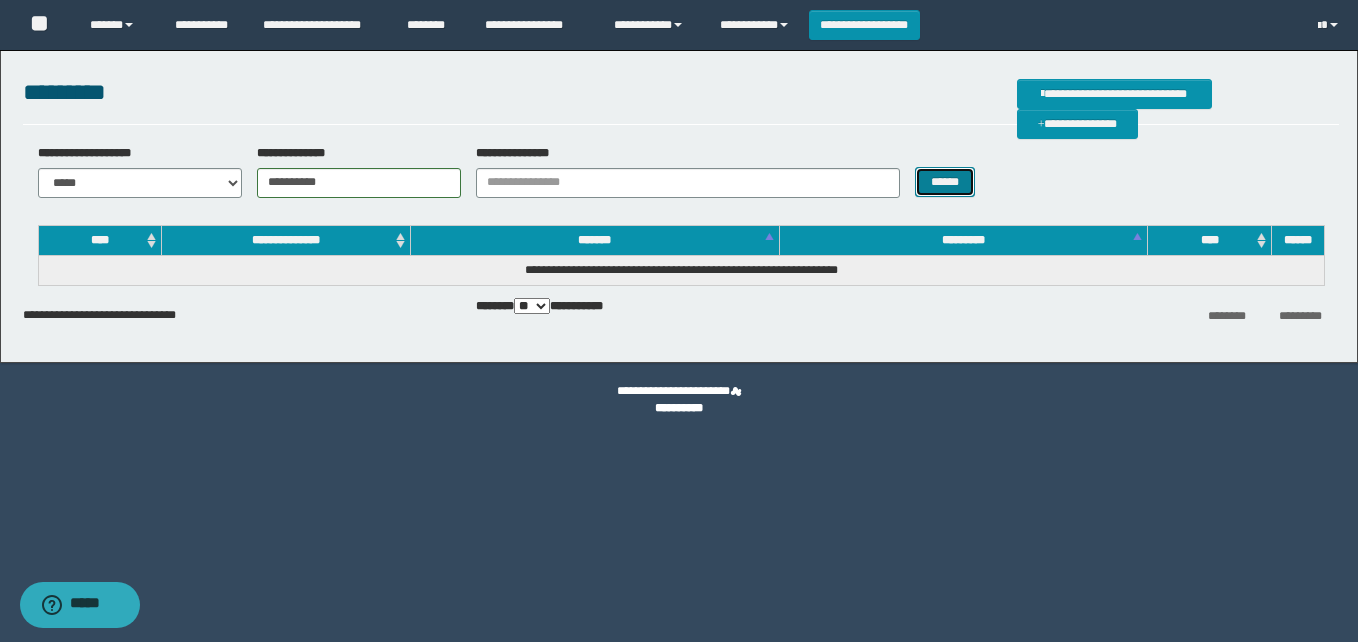 click on "******" at bounding box center (944, 182) 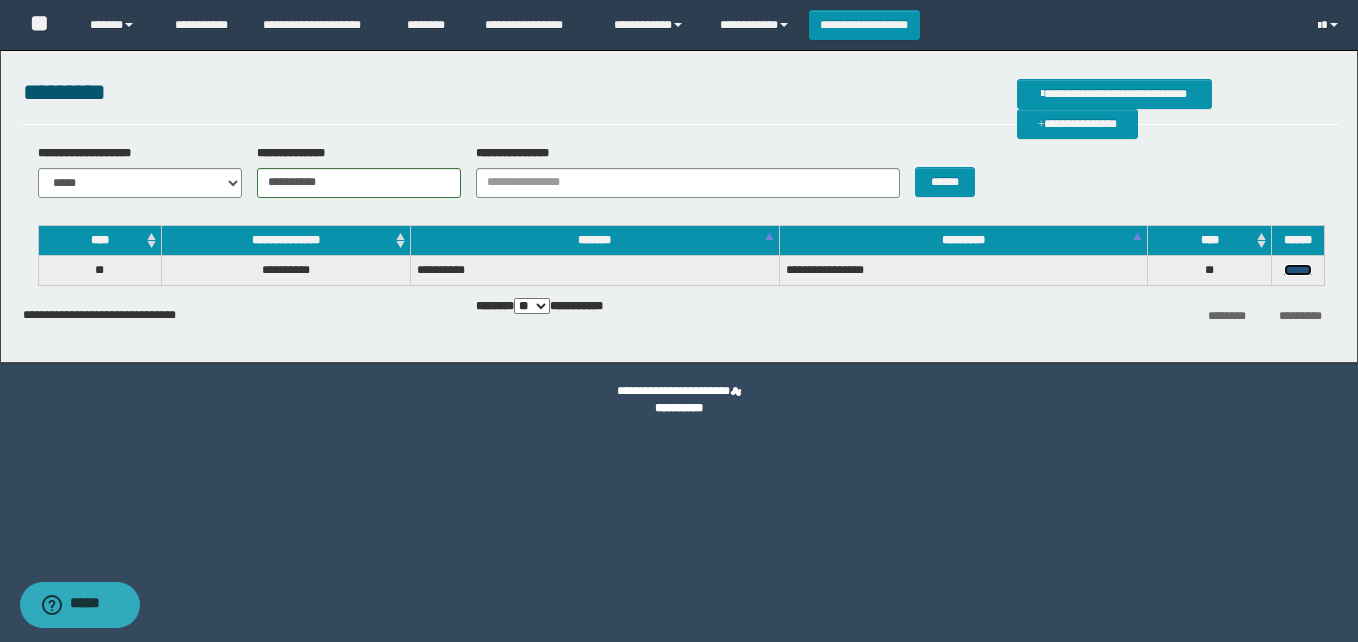 click on "******" at bounding box center (1298, 270) 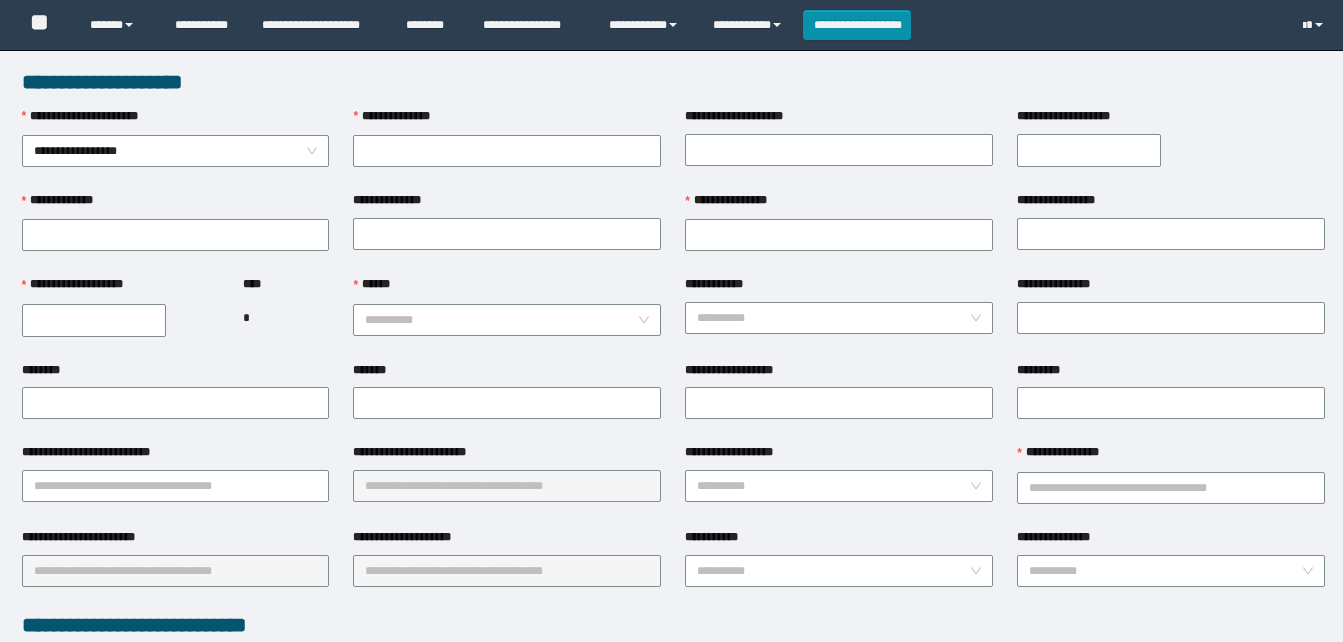 scroll, scrollTop: 0, scrollLeft: 0, axis: both 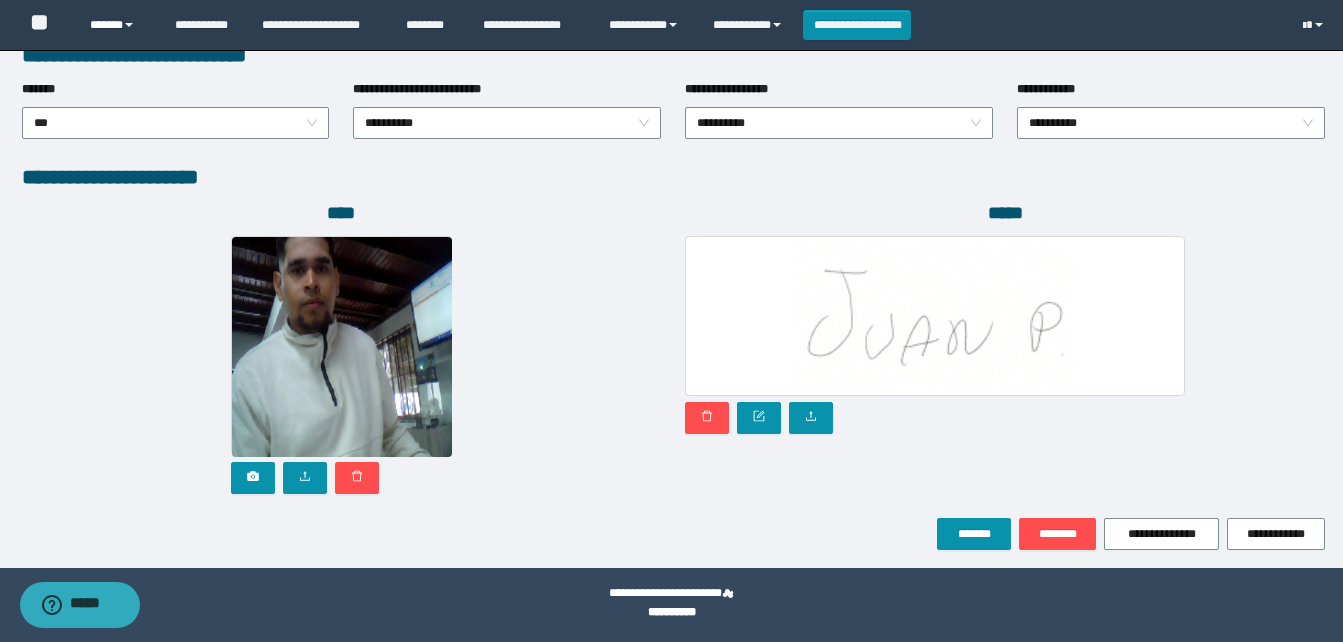 click on "******" at bounding box center [117, 25] 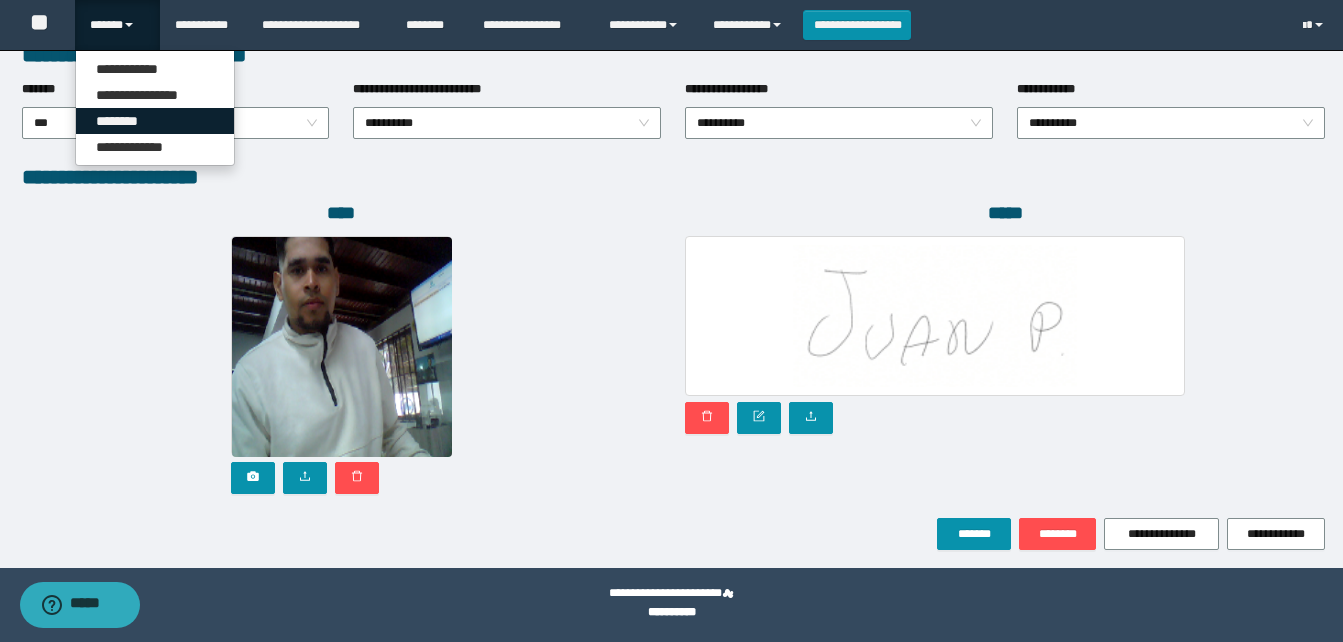 click on "********" at bounding box center (155, 121) 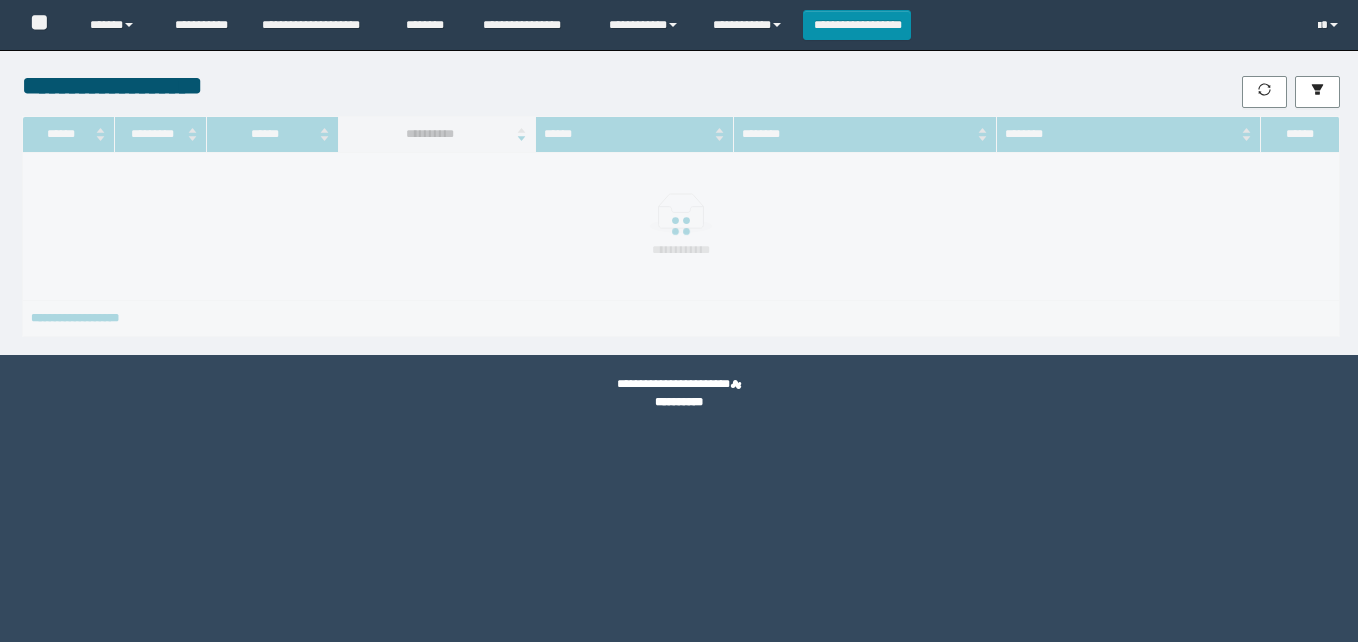 scroll, scrollTop: 0, scrollLeft: 0, axis: both 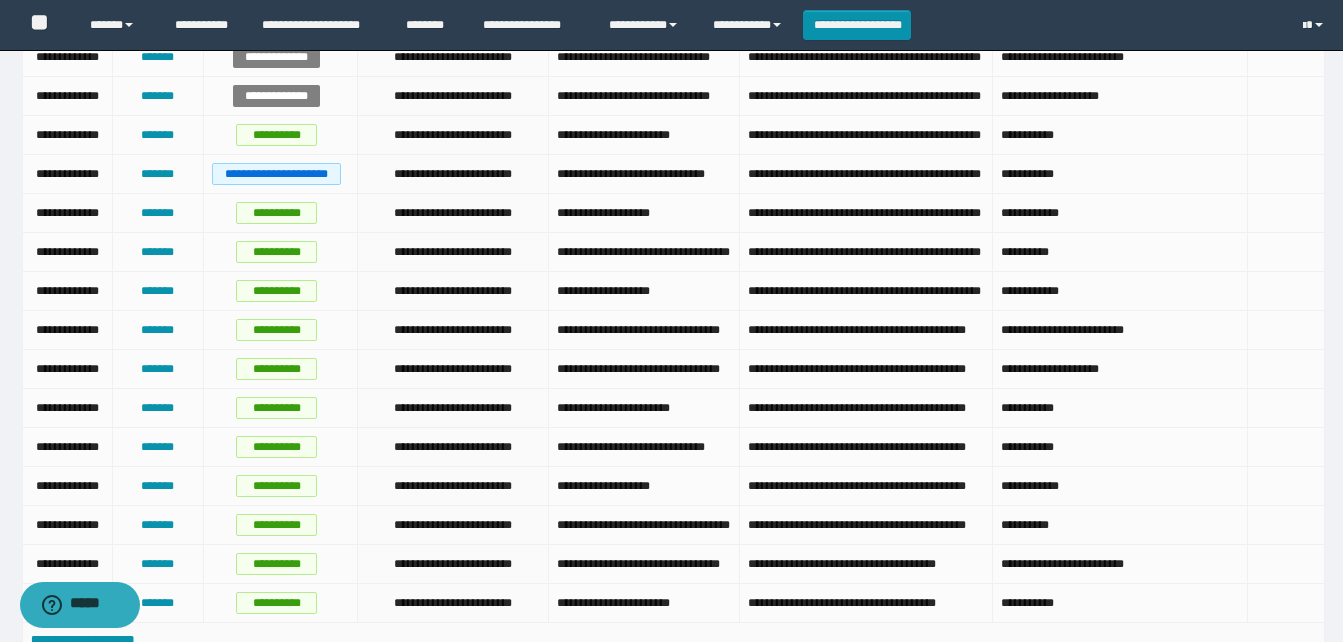 drag, startPoint x: 833, startPoint y: 279, endPoint x: 764, endPoint y: 284, distance: 69.18092 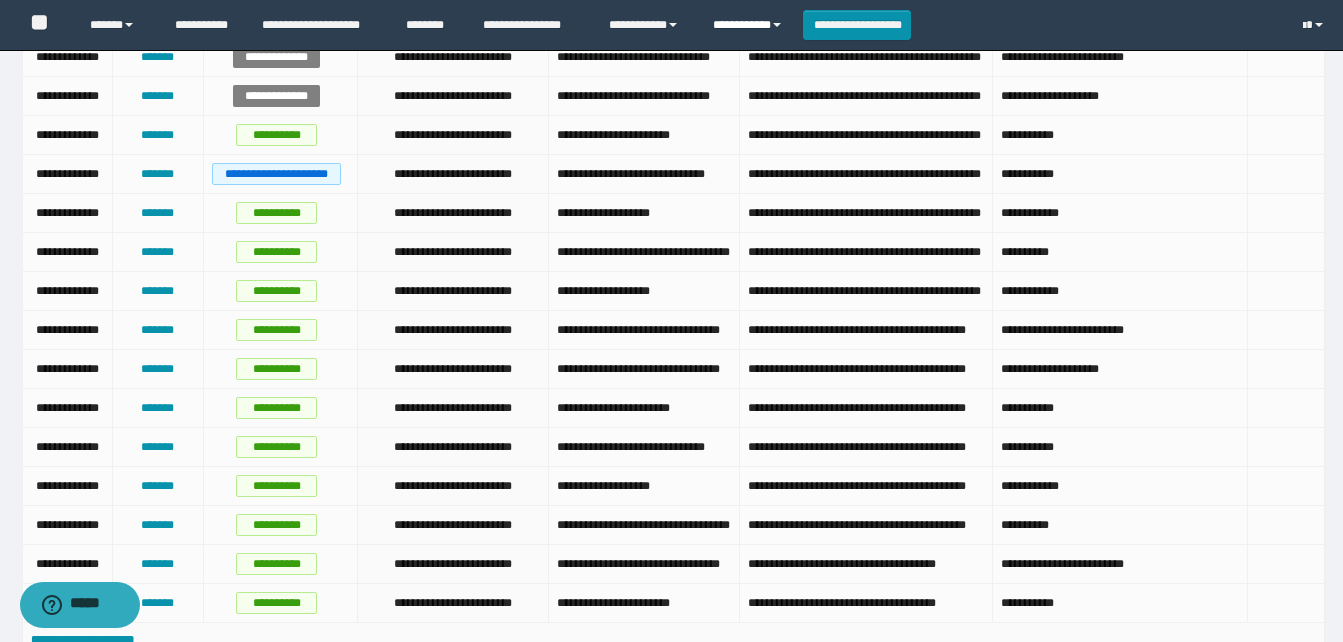 click on "**********" at bounding box center (750, 25) 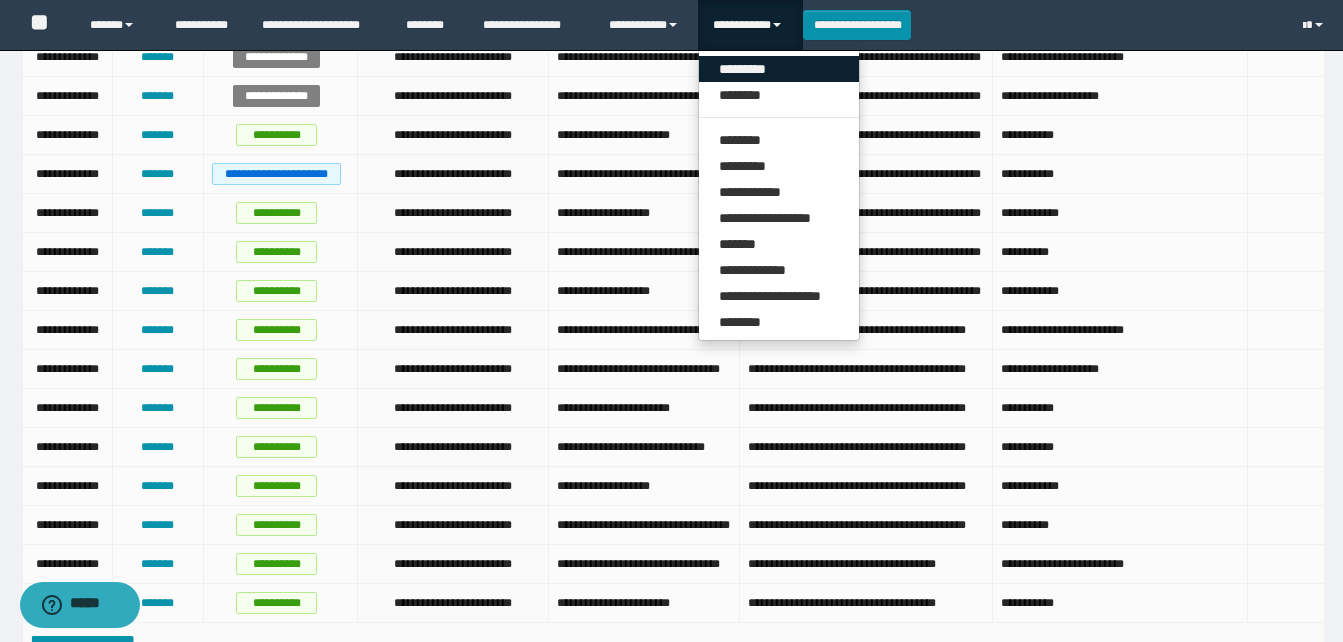 click on "*********" at bounding box center [779, 69] 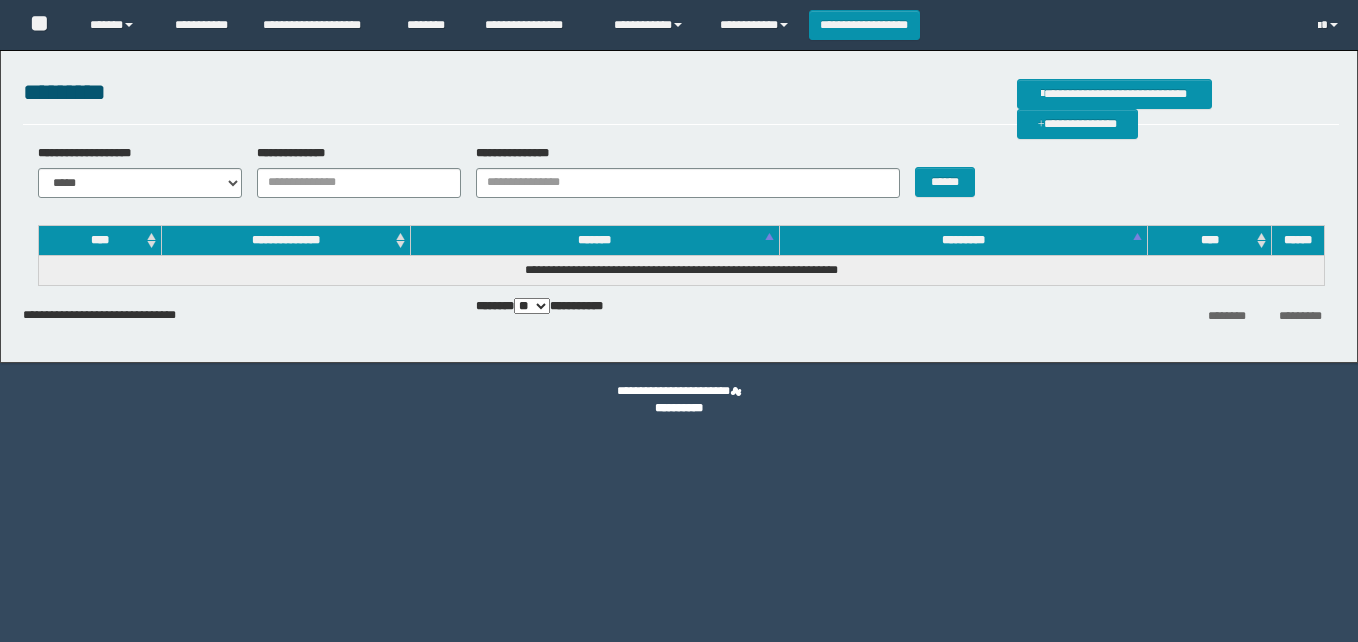 scroll, scrollTop: 0, scrollLeft: 0, axis: both 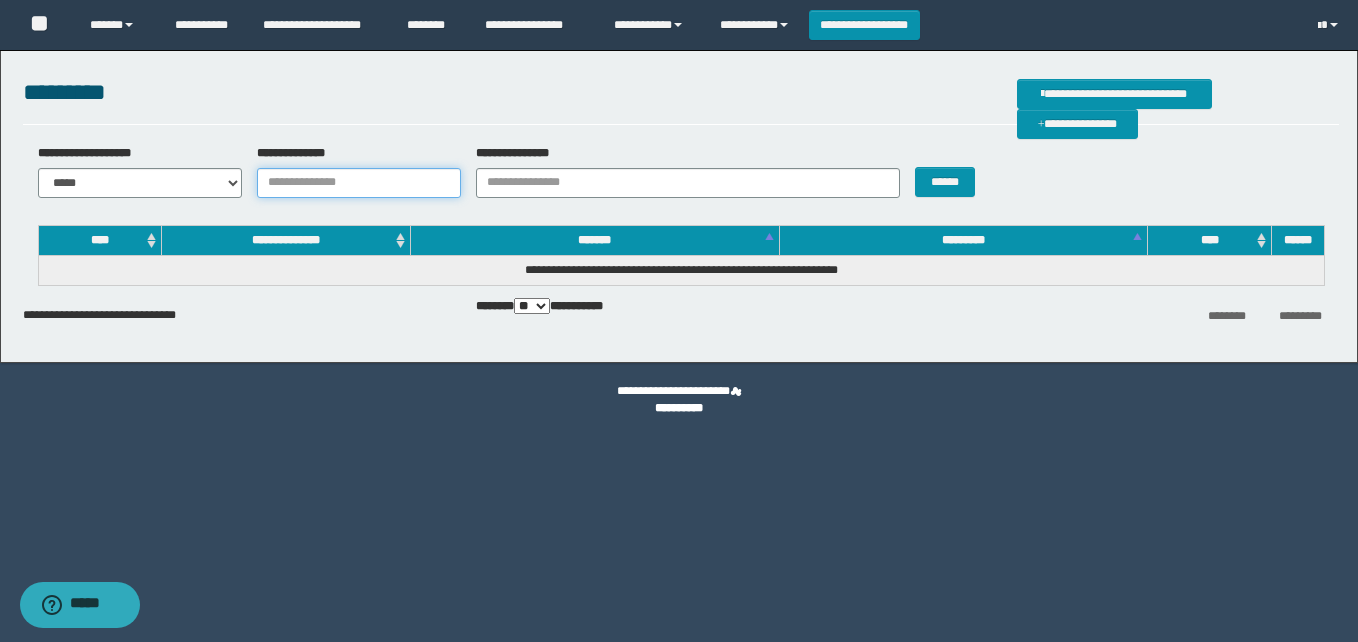 click on "**********" at bounding box center [359, 183] 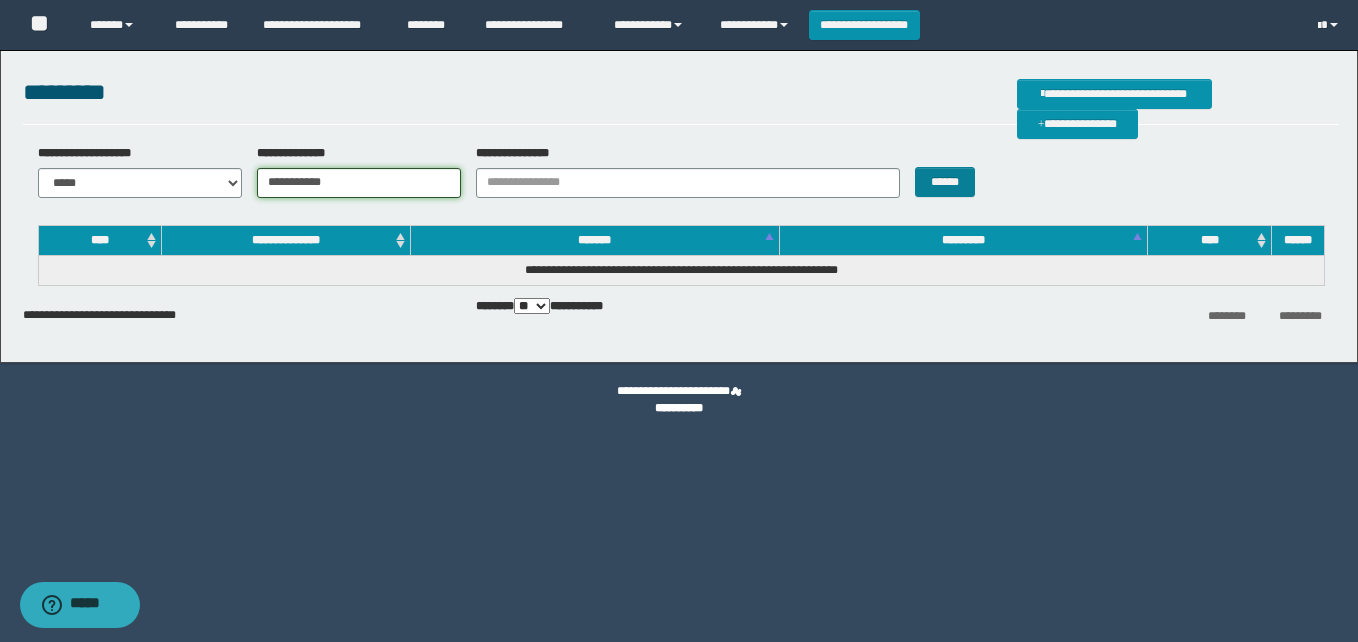 type on "**********" 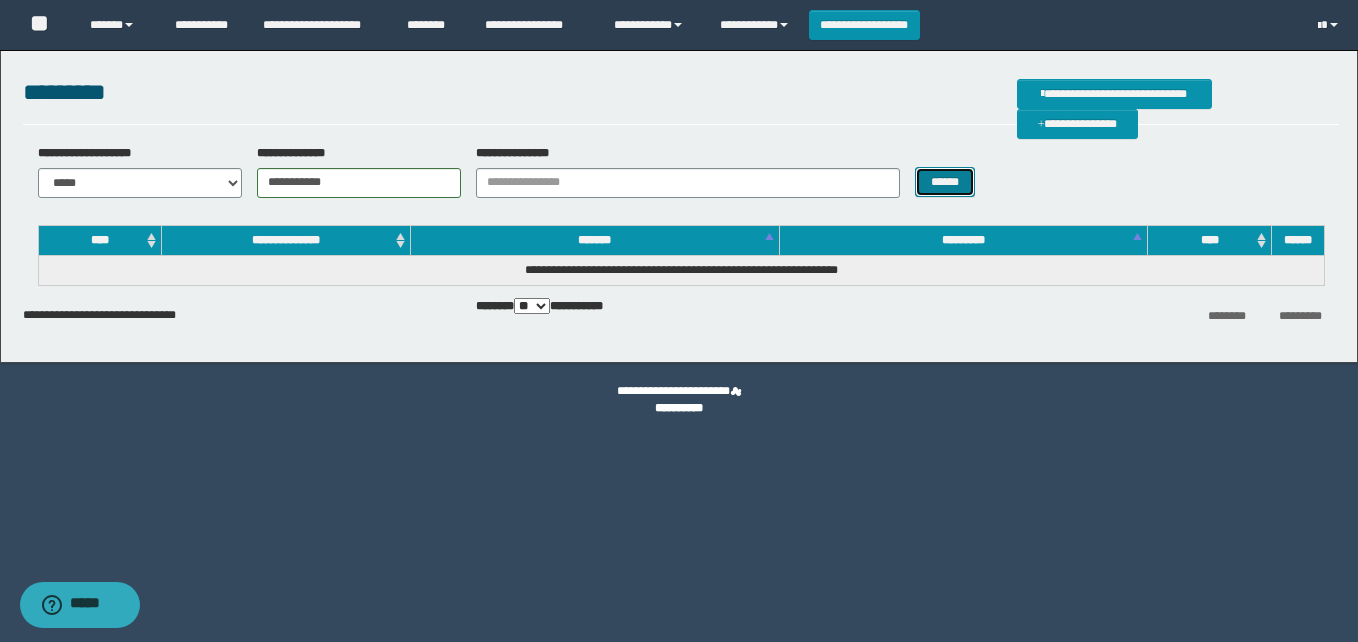 click on "******" at bounding box center (944, 182) 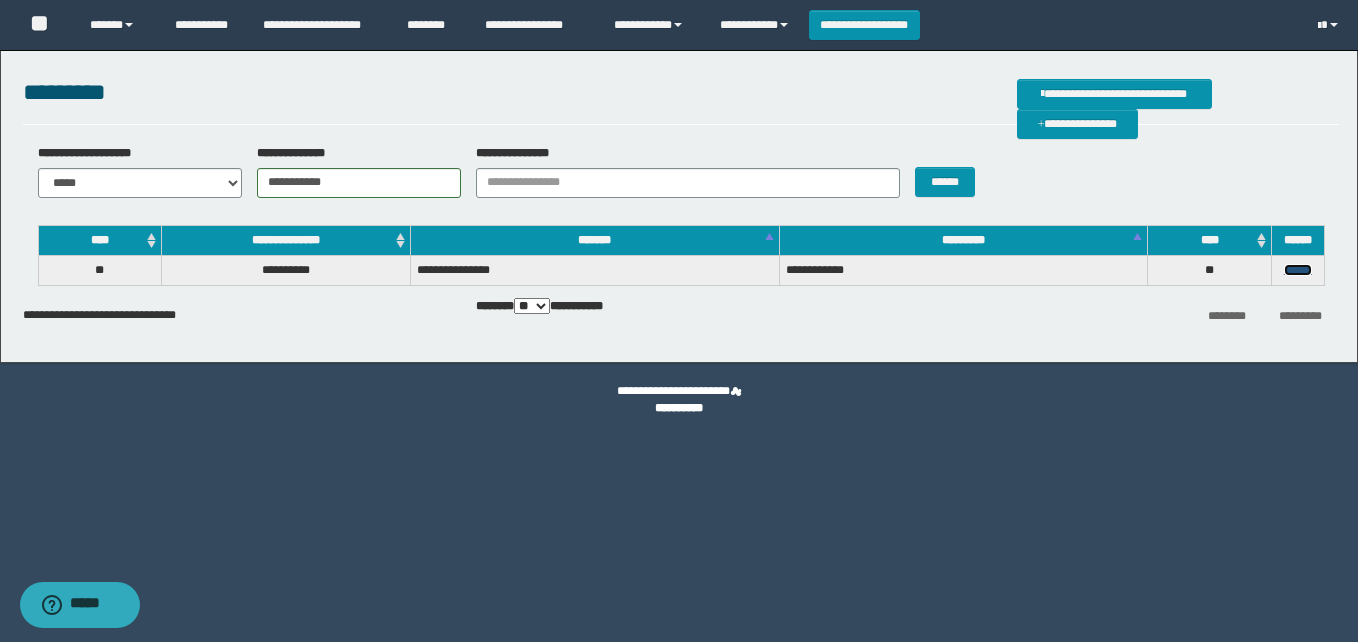 click on "******" at bounding box center (1298, 270) 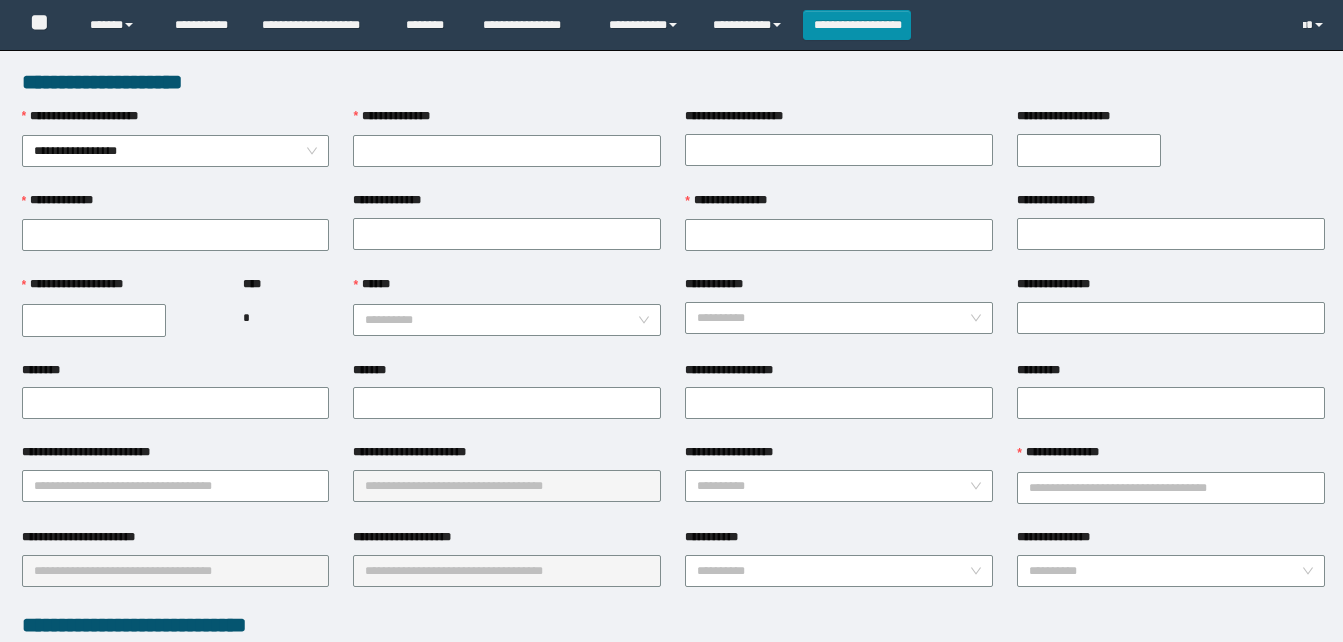 scroll, scrollTop: 0, scrollLeft: 0, axis: both 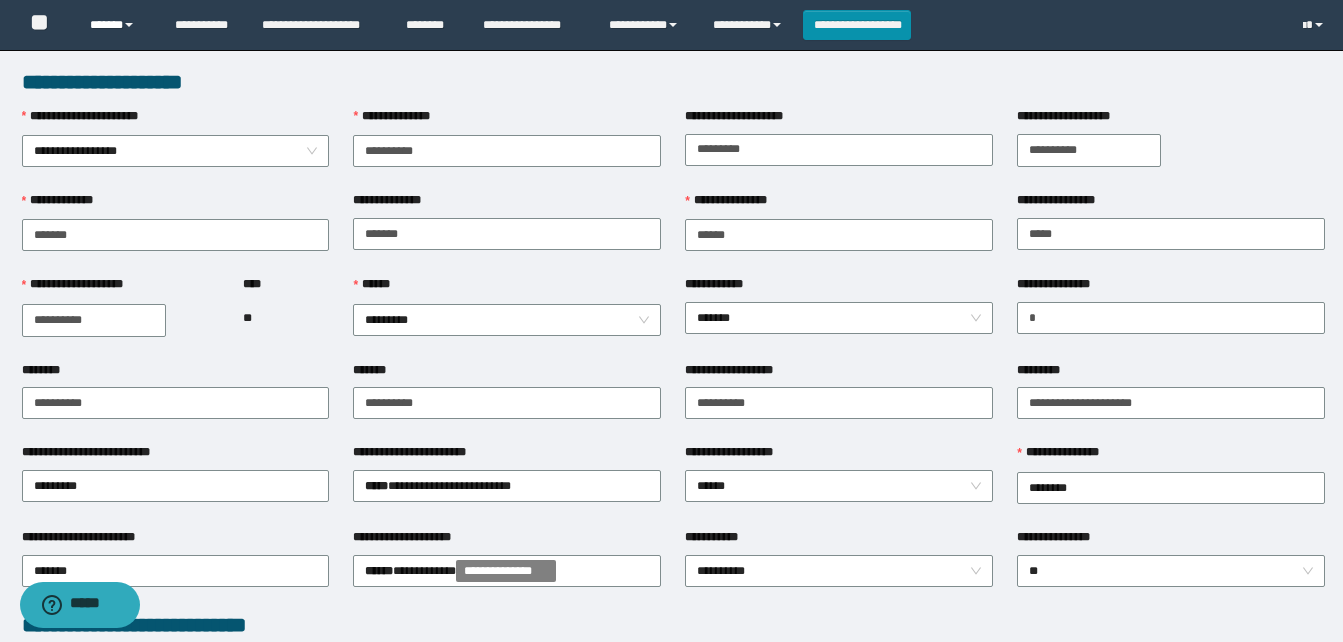 click on "******" at bounding box center [117, 25] 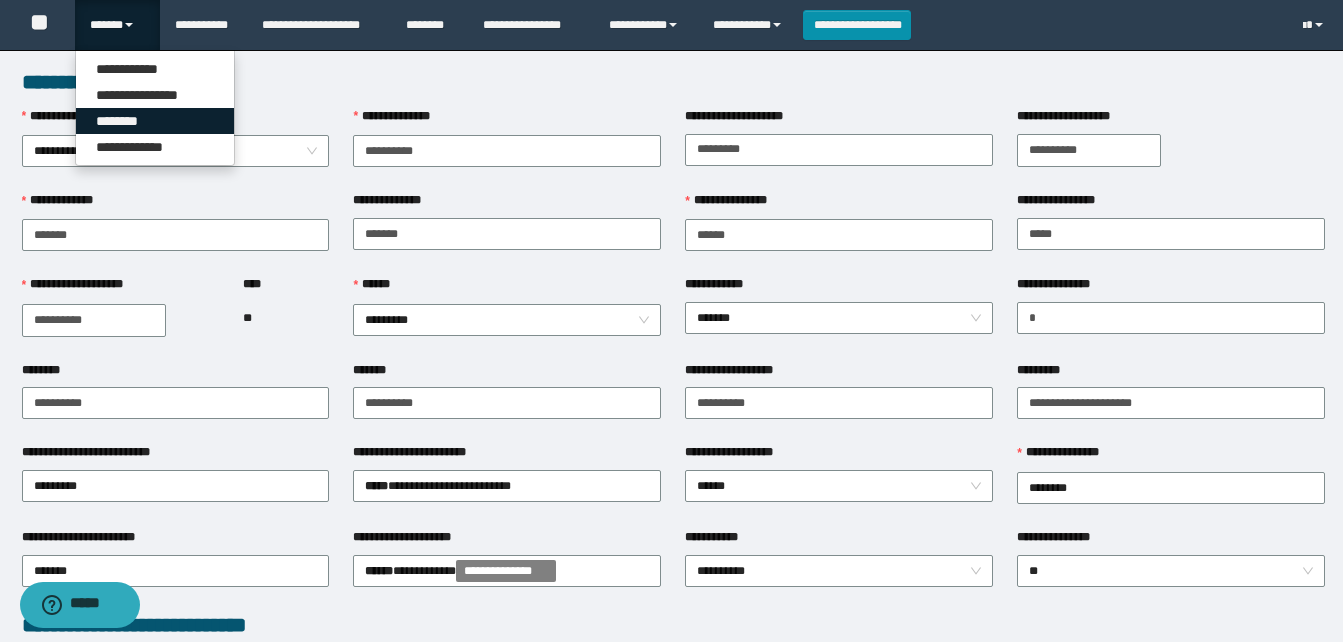 click on "********" at bounding box center (155, 121) 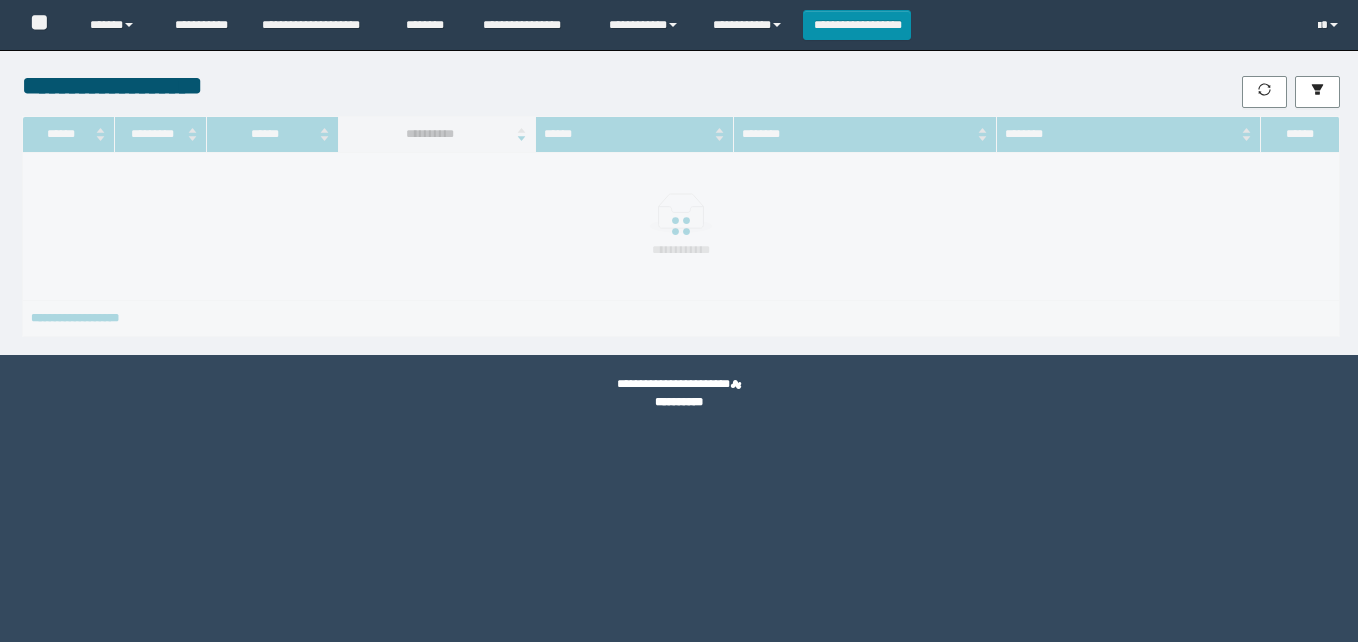 scroll, scrollTop: 0, scrollLeft: 0, axis: both 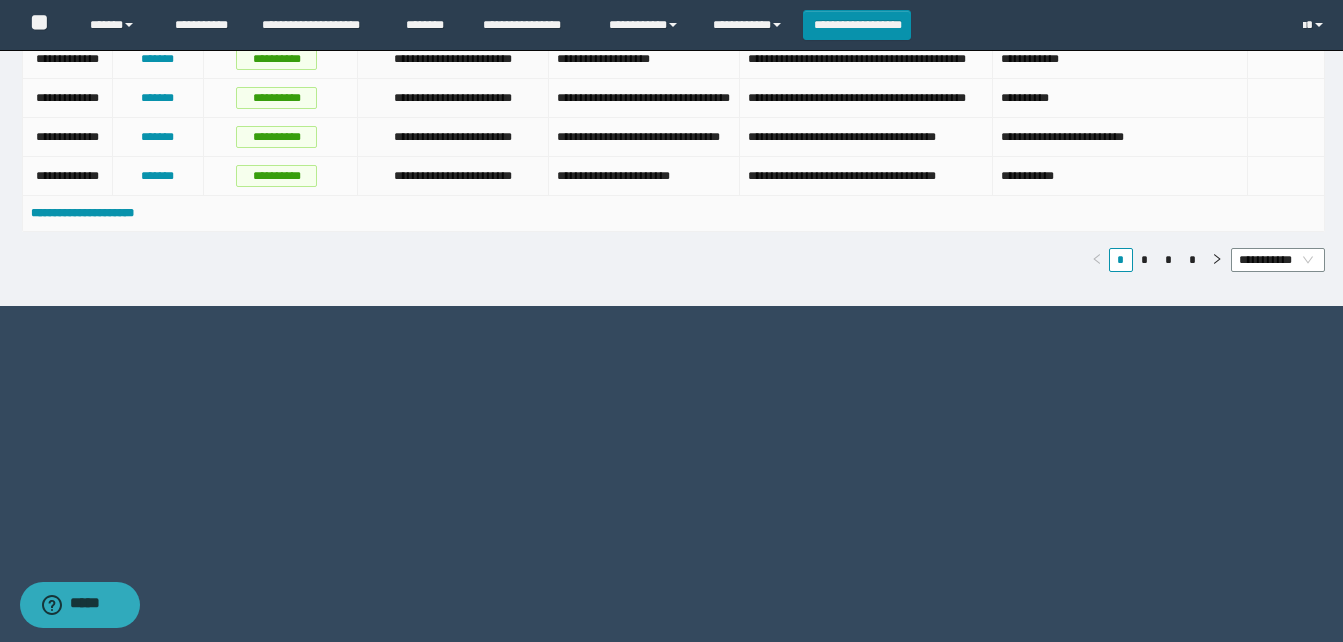 drag, startPoint x: 828, startPoint y: 247, endPoint x: 766, endPoint y: 251, distance: 62.1289 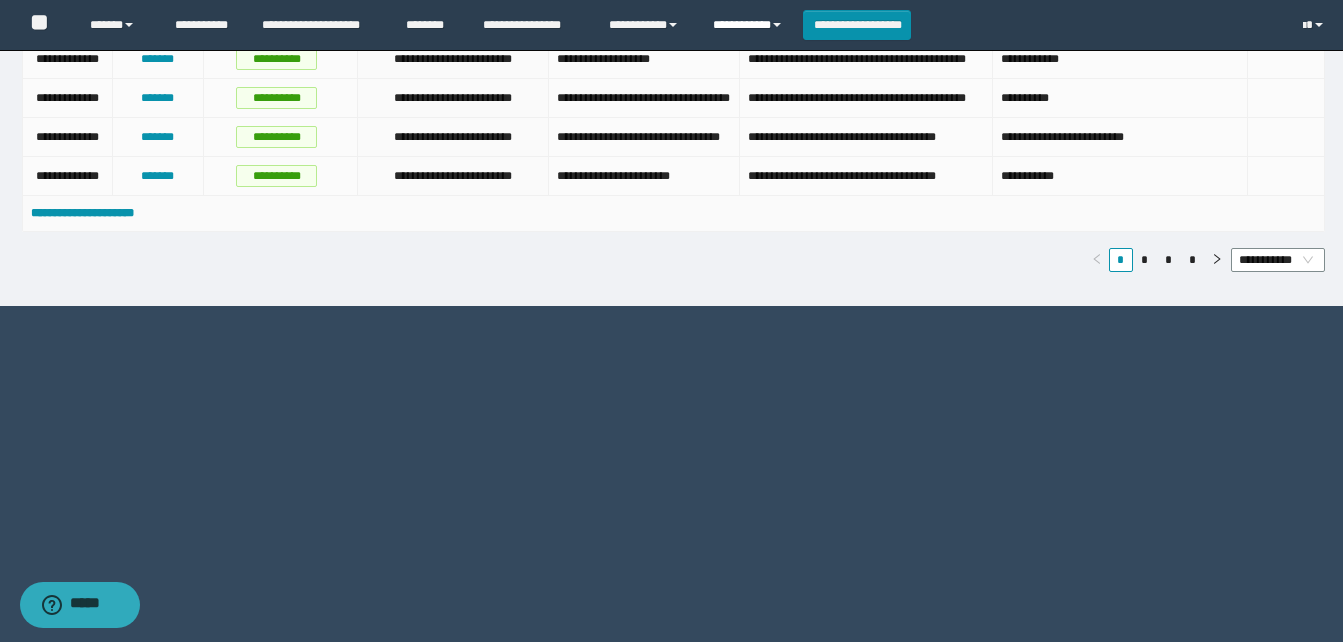 click on "**********" at bounding box center [750, 25] 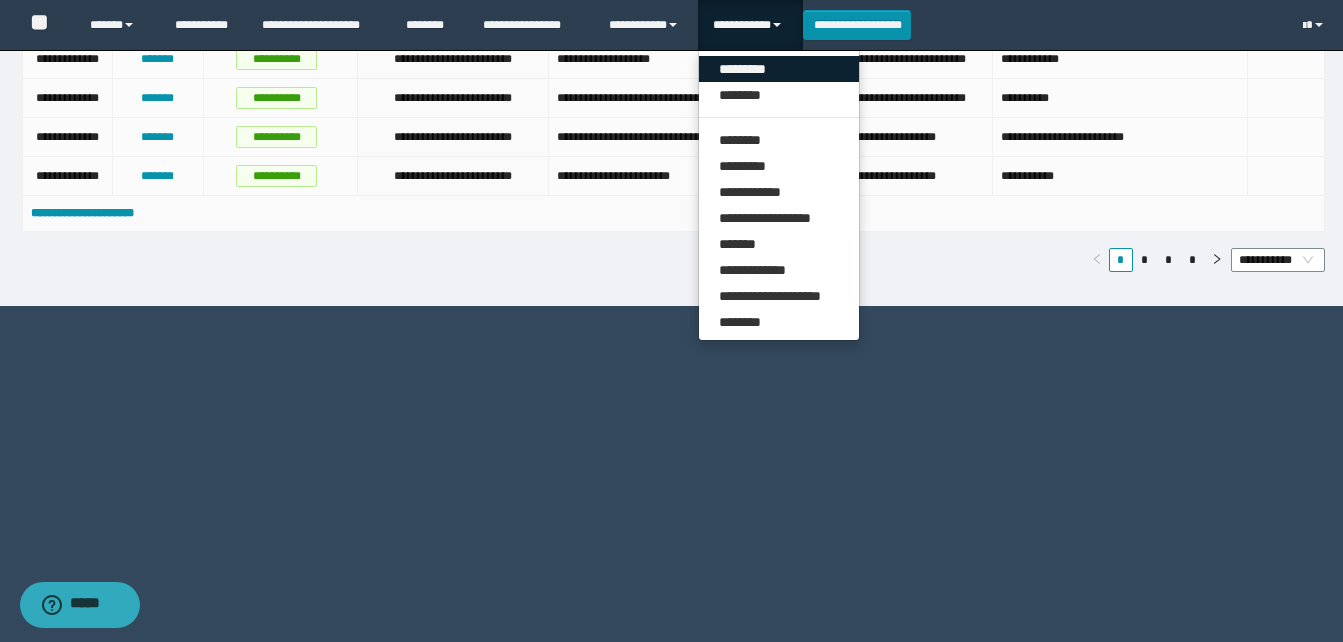click on "*********" at bounding box center (779, 69) 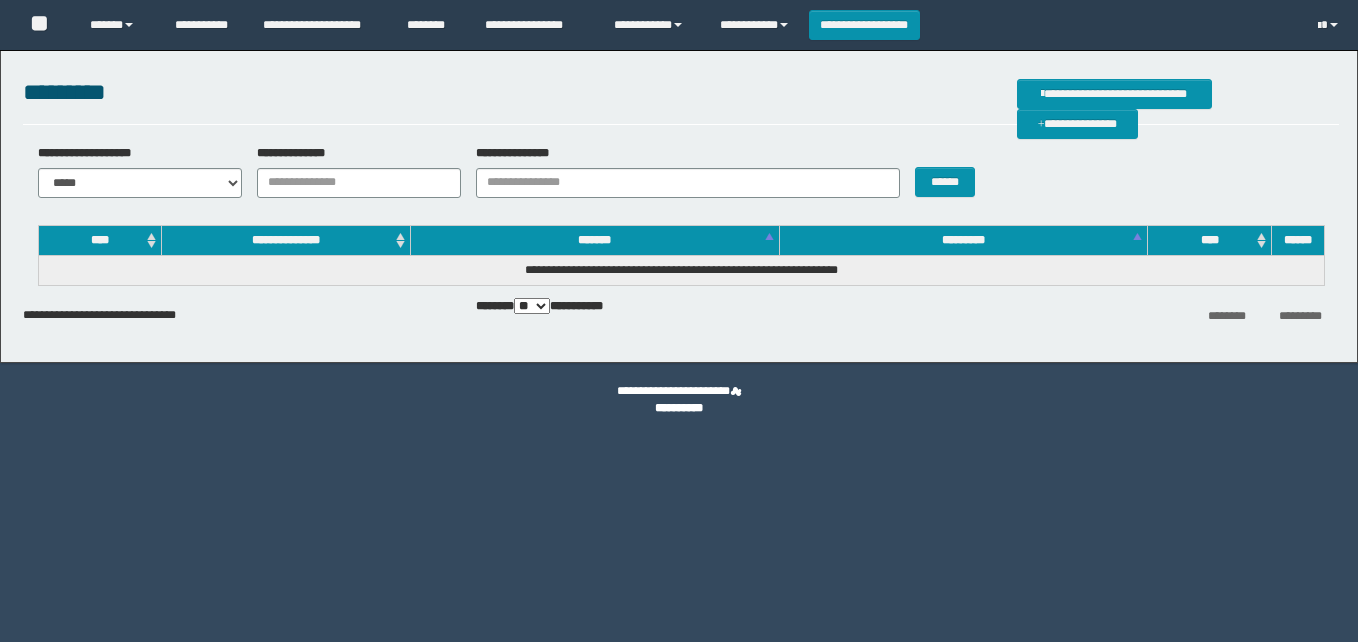 scroll, scrollTop: 0, scrollLeft: 0, axis: both 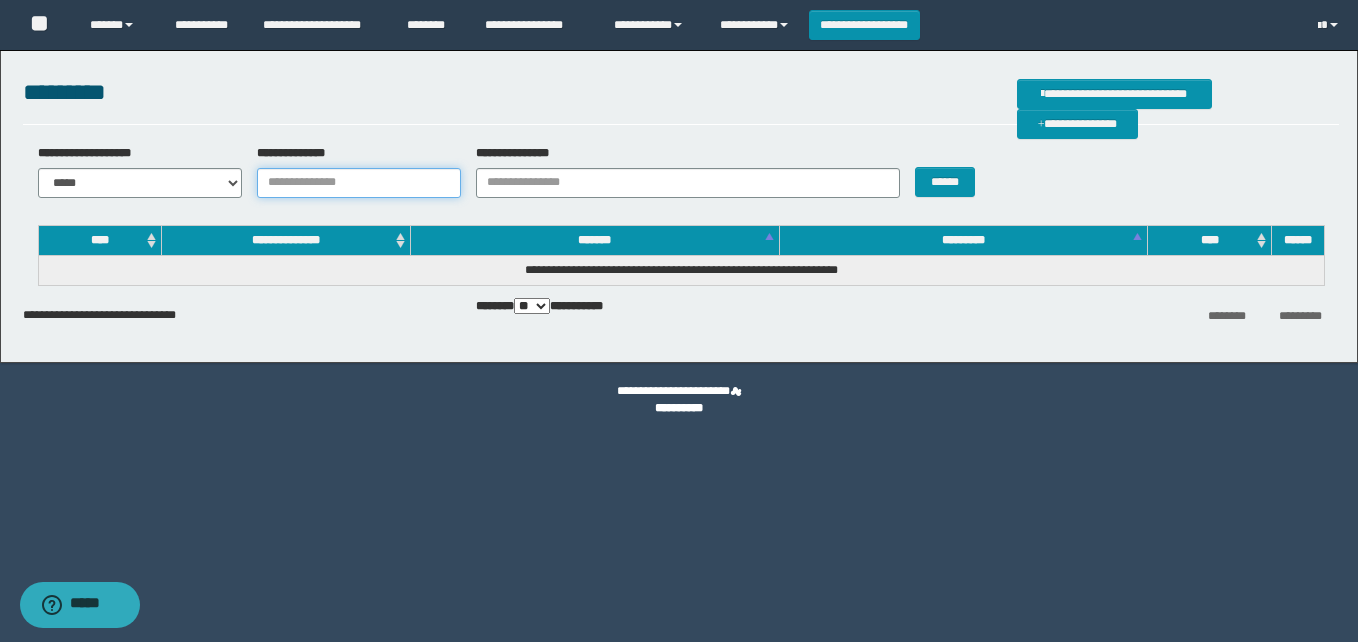 click on "**********" at bounding box center (359, 183) 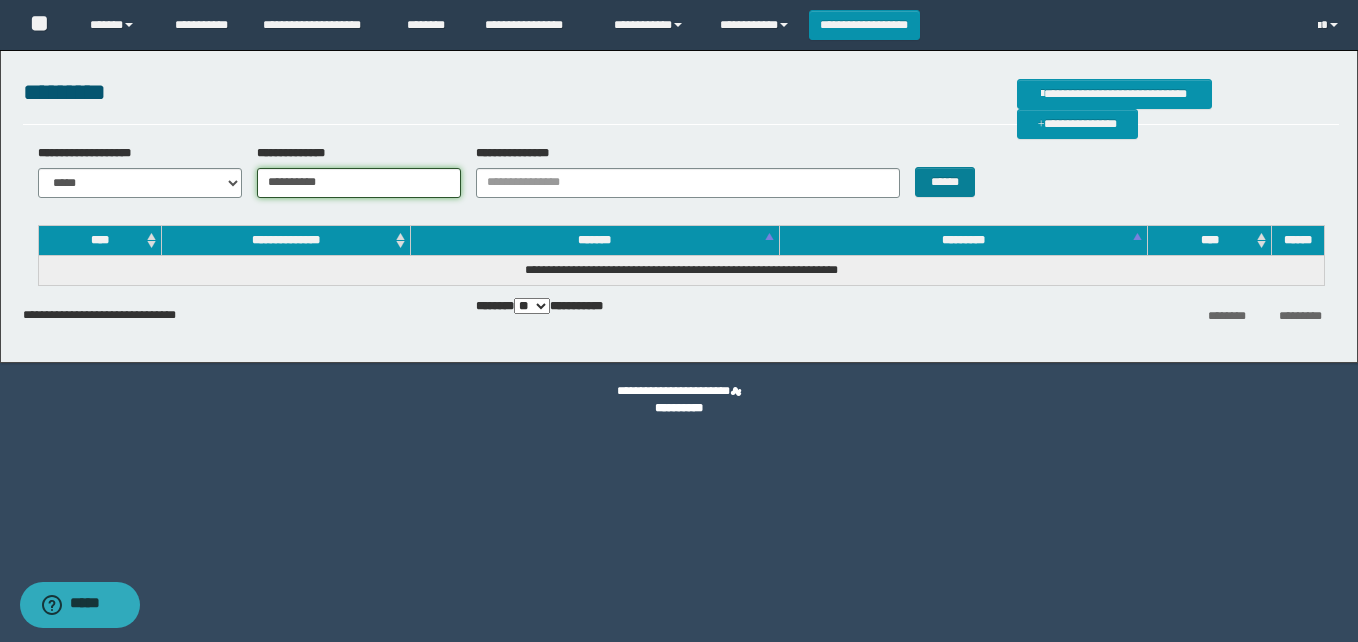 type on "**********" 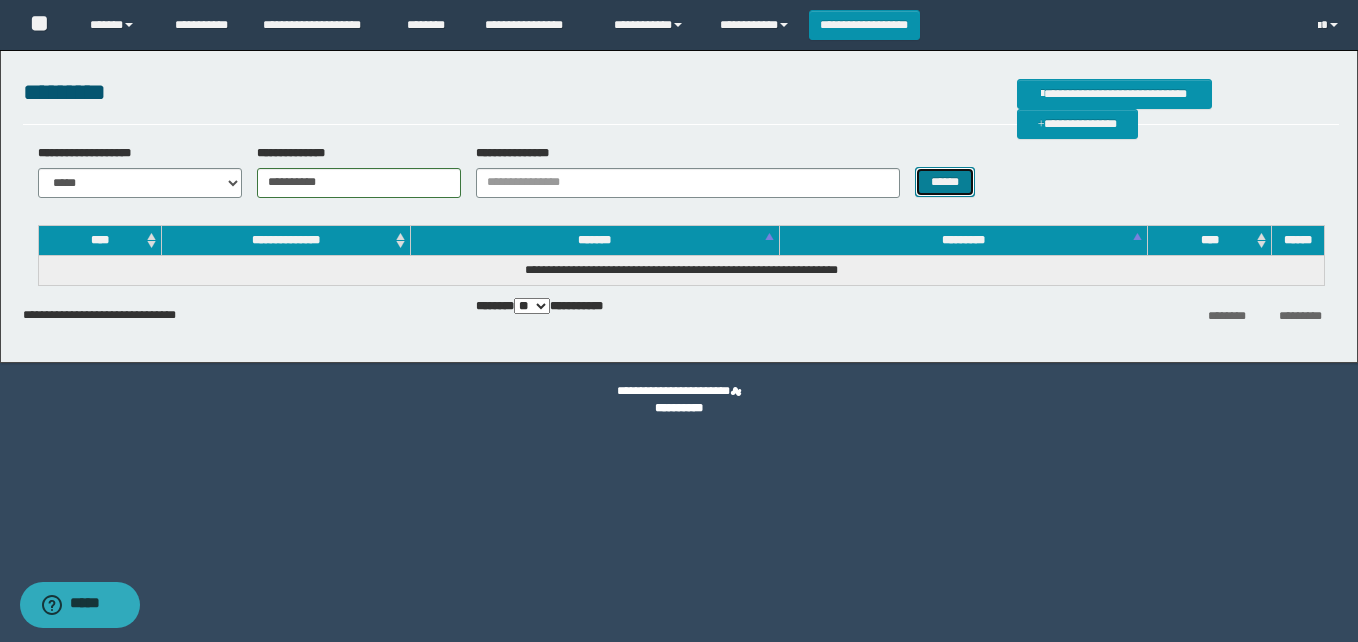 click on "******" at bounding box center (944, 182) 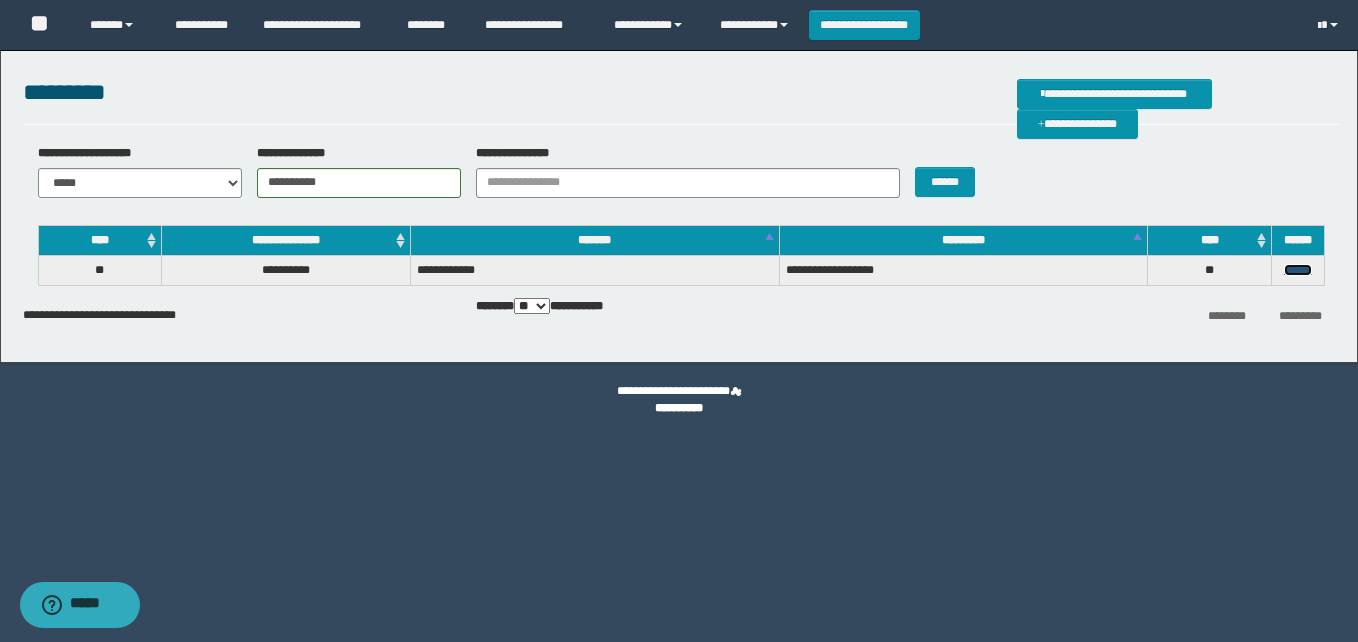 click on "******" at bounding box center [1298, 270] 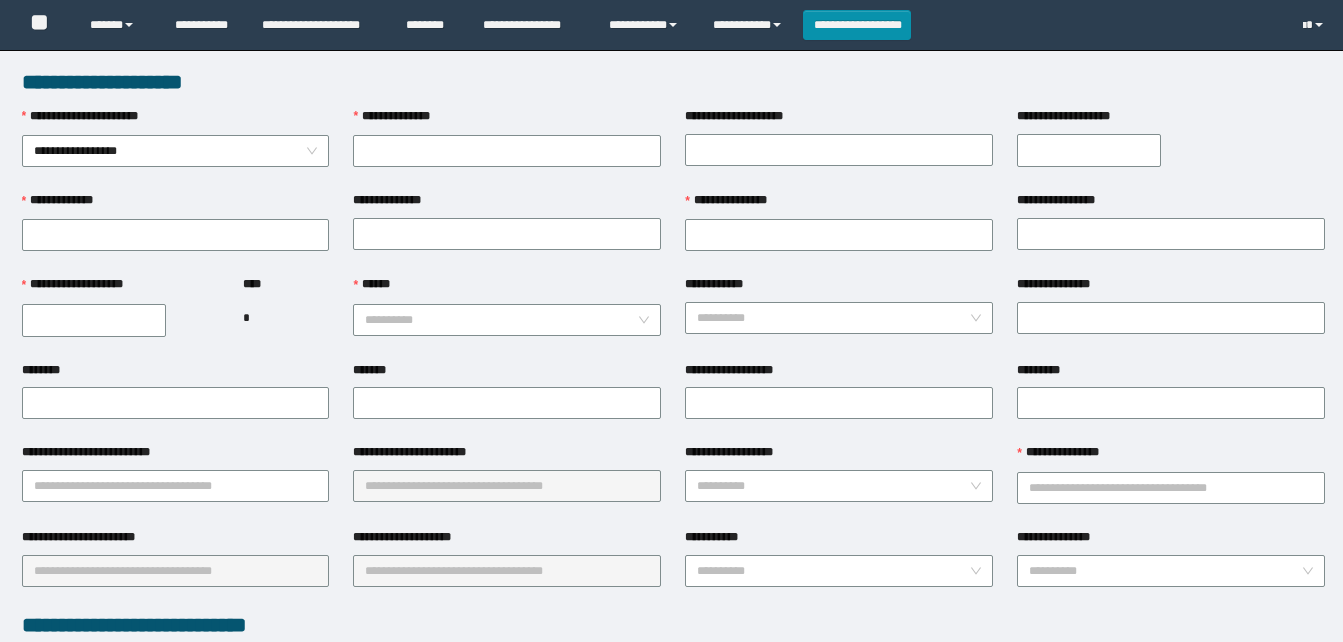 scroll, scrollTop: 0, scrollLeft: 0, axis: both 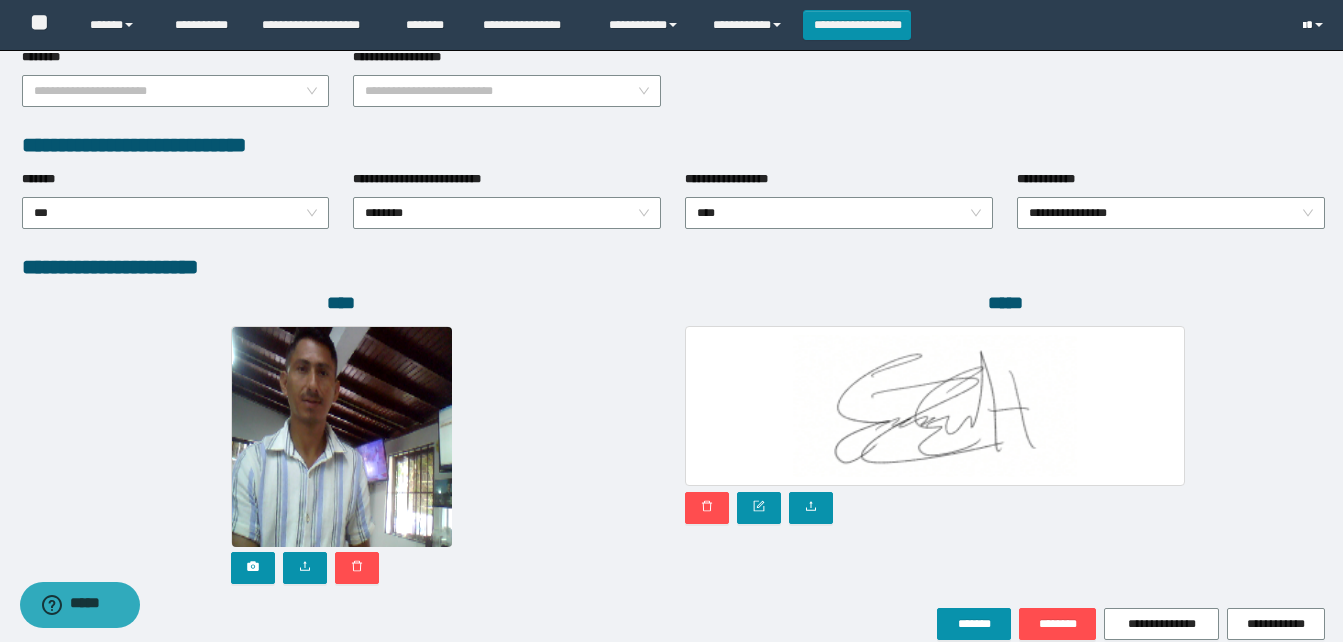 click at bounding box center [1315, 25] 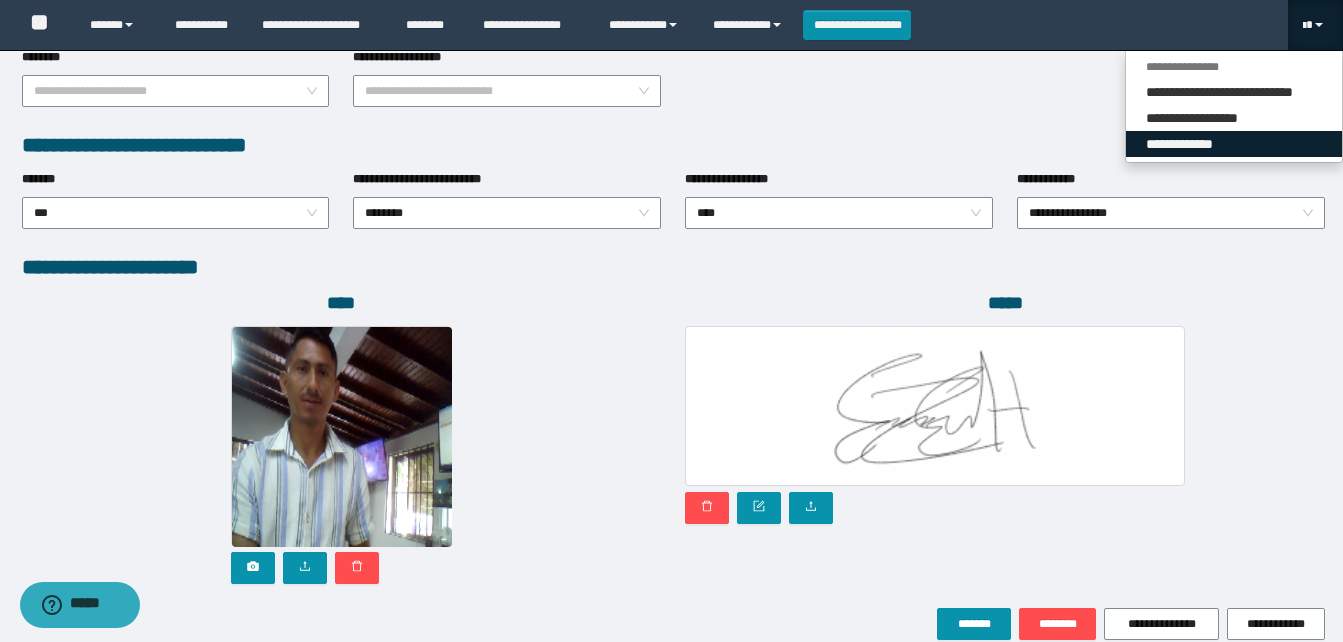 click on "**********" at bounding box center (1234, 144) 